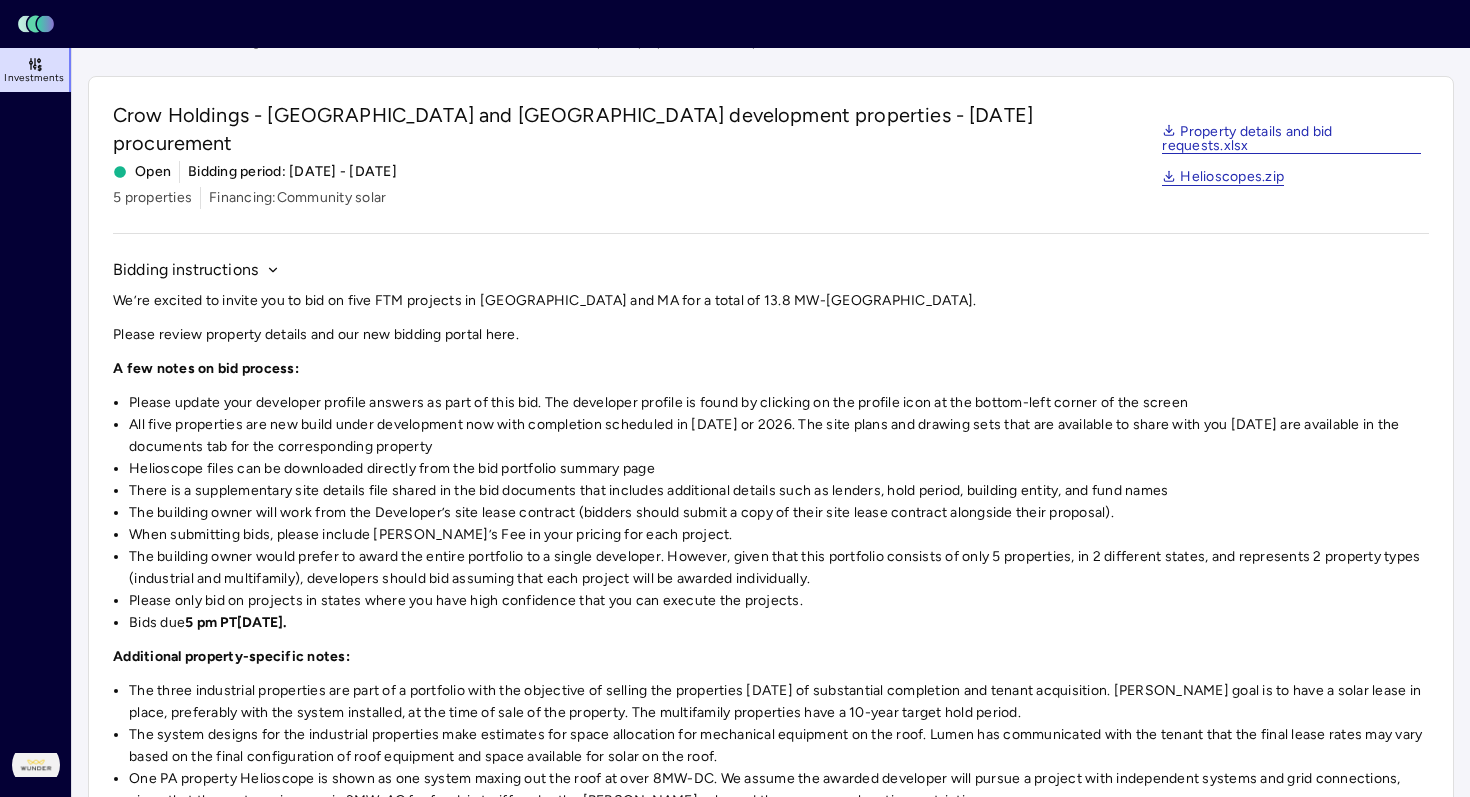 scroll, scrollTop: 34, scrollLeft: 0, axis: vertical 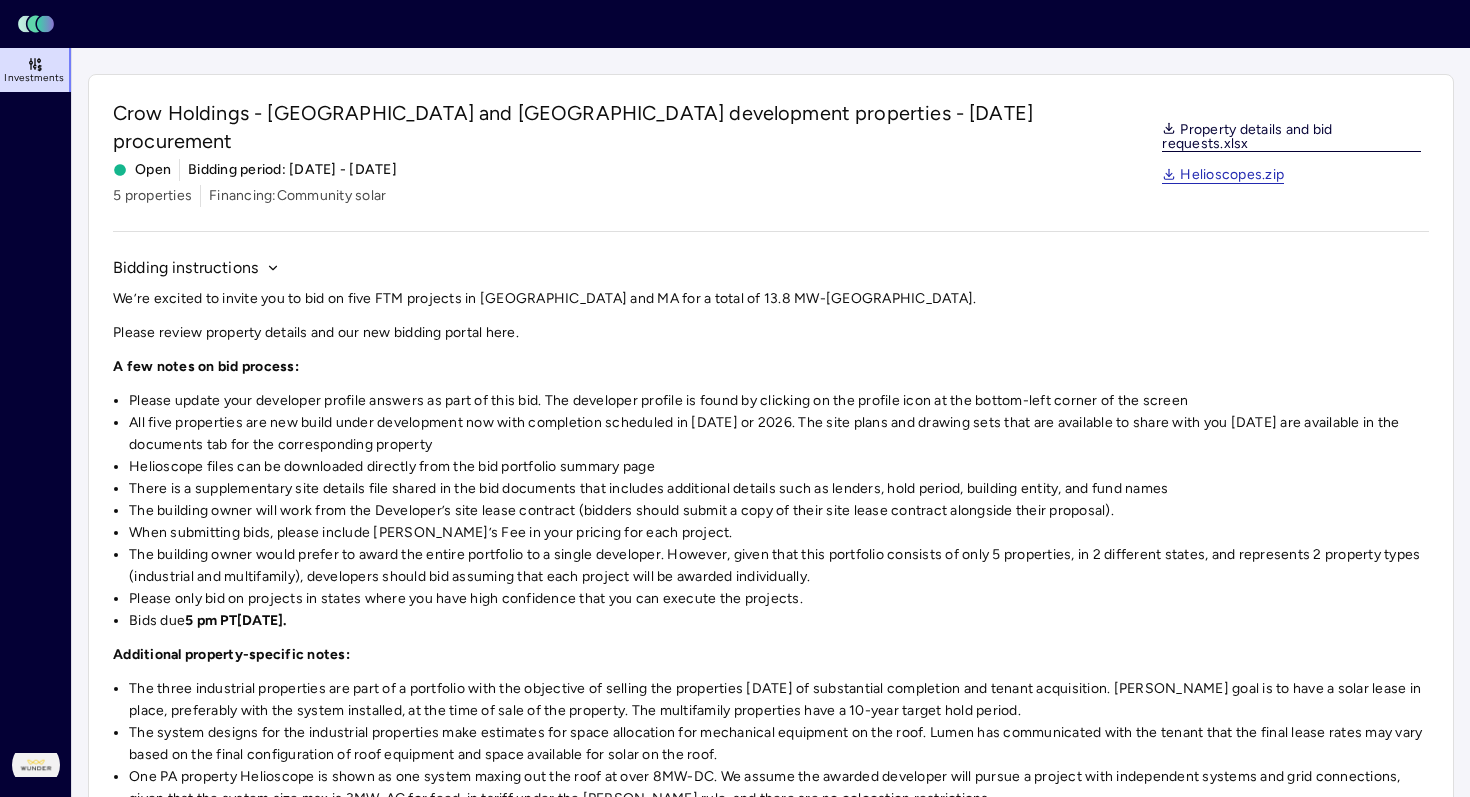 click on "Property details and bid requests.xlsx" at bounding box center (1291, 138) 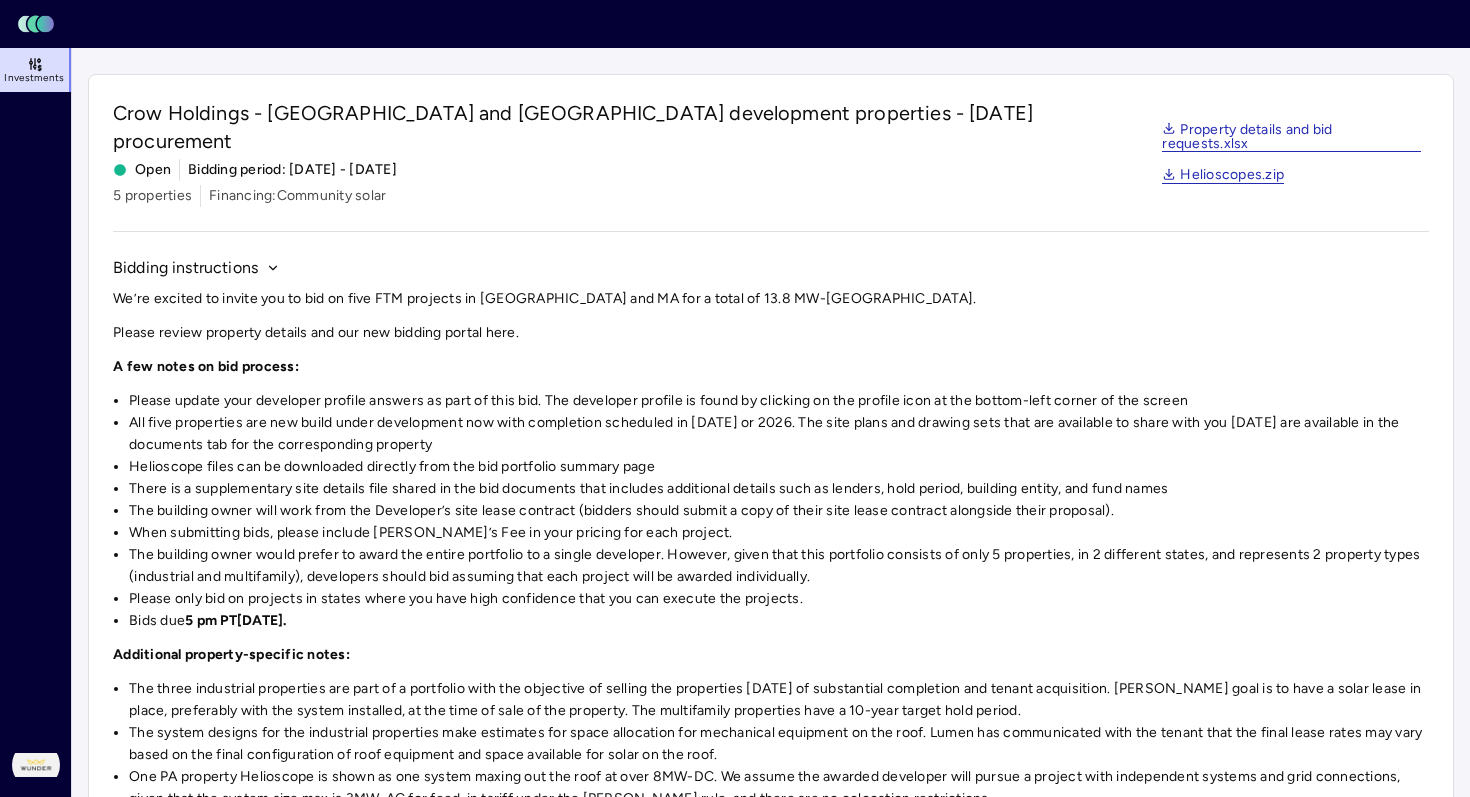 click on "Please review property details and our new bidding portal here." at bounding box center (771, 333) 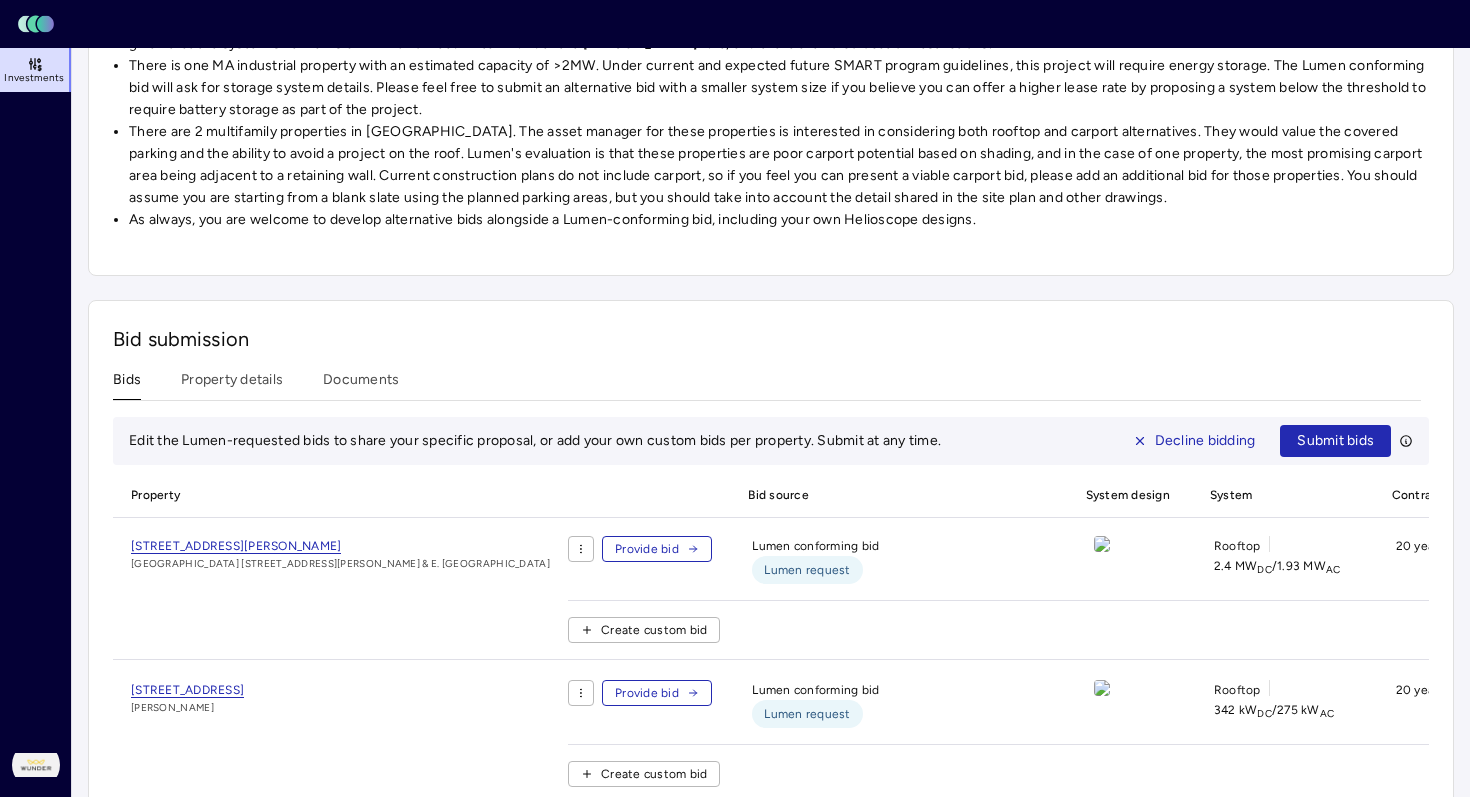 scroll, scrollTop: 515, scrollLeft: 0, axis: vertical 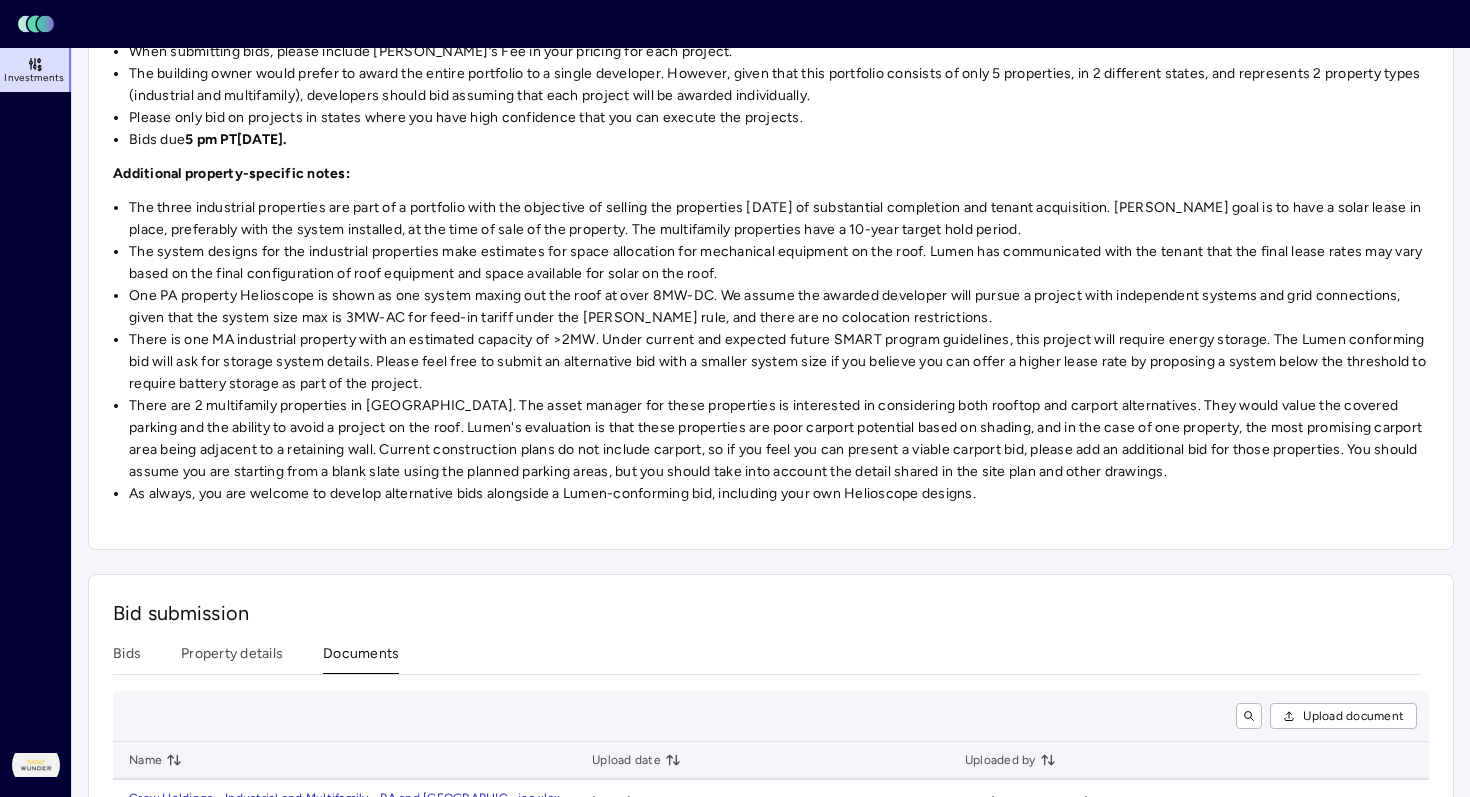 click on "Documents" at bounding box center (361, 658) 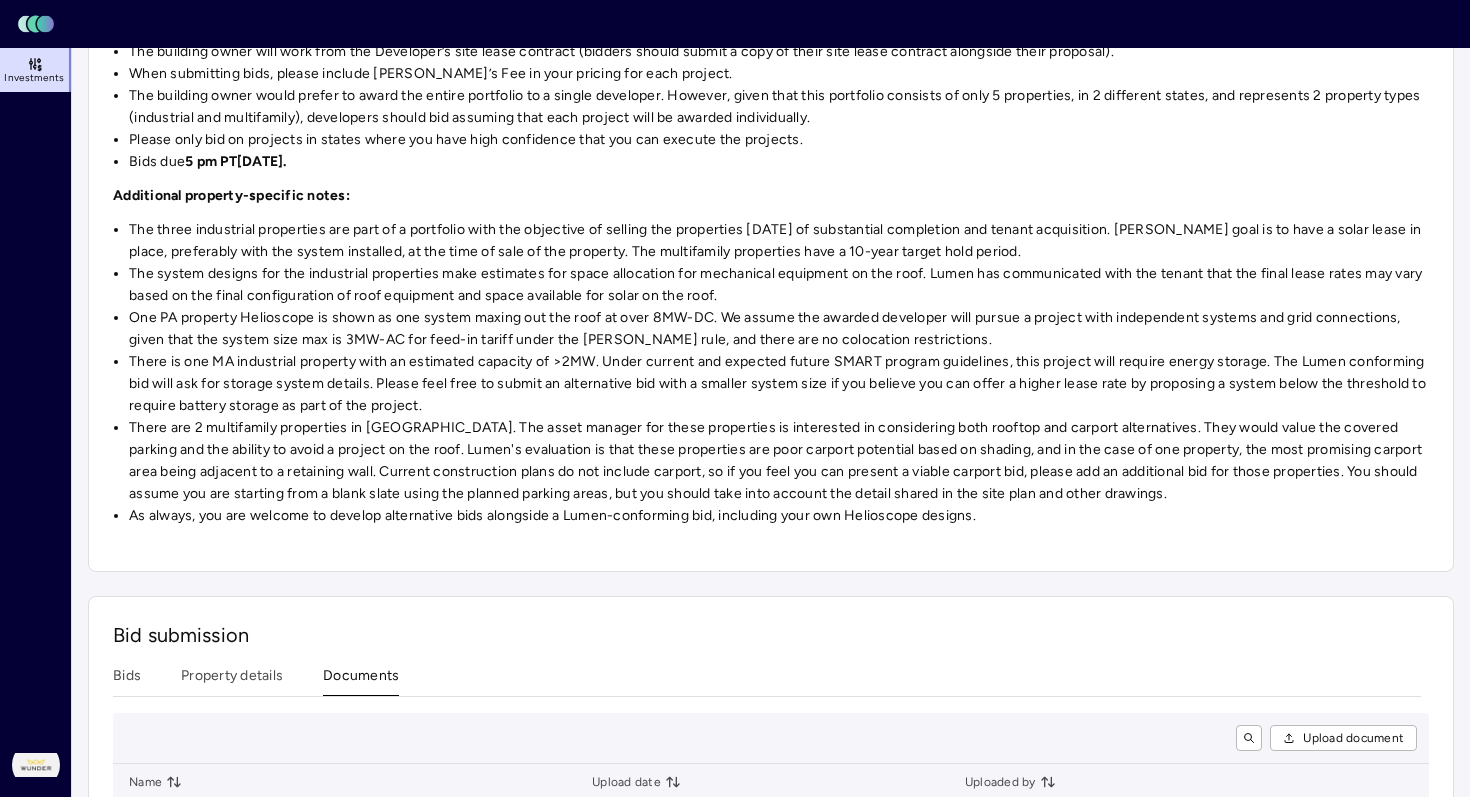 scroll, scrollTop: 555, scrollLeft: 0, axis: vertical 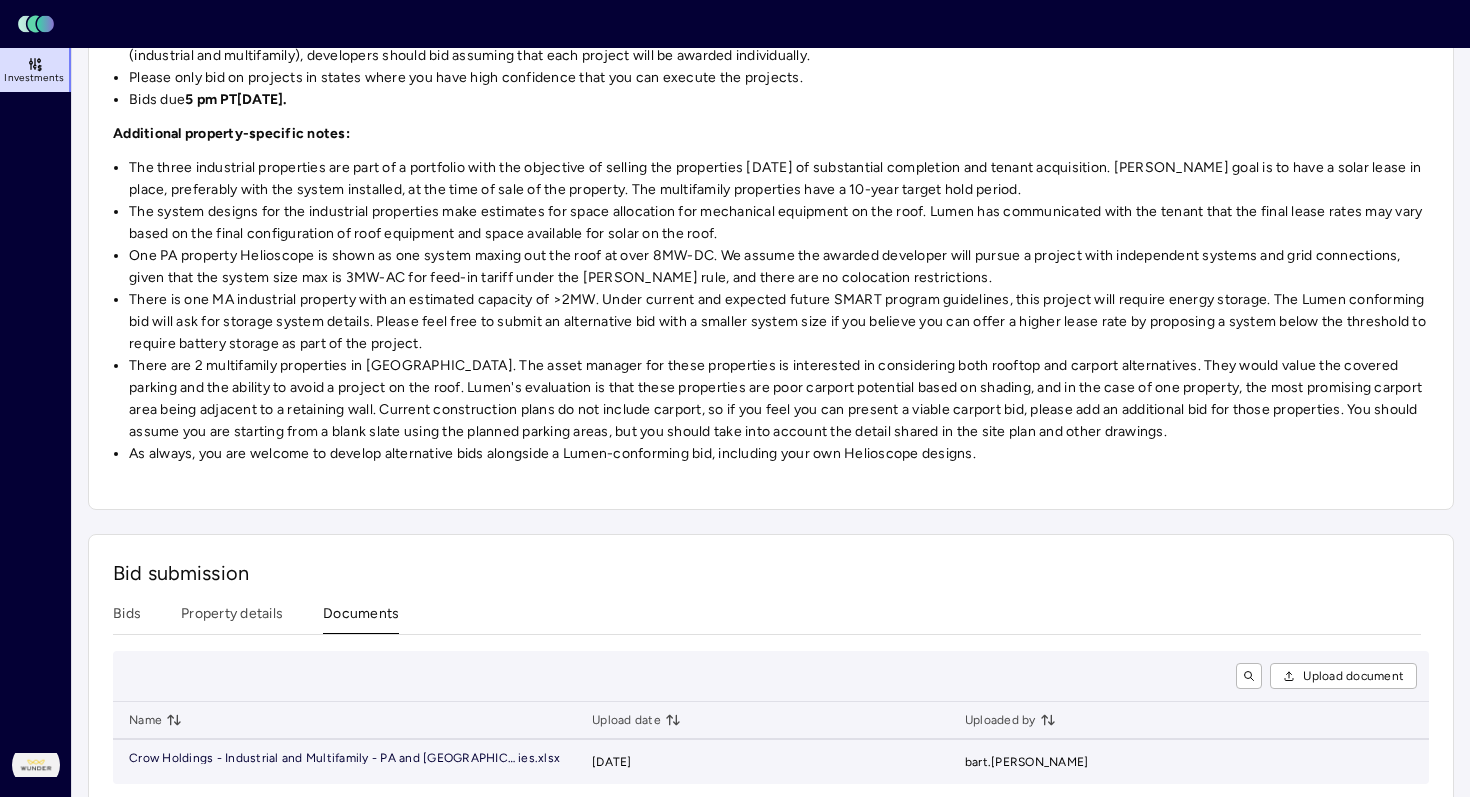 click on "Crow Holdings - Industrial and Multifamily - PA and [GEOGRAPHIC_DATA] propert" at bounding box center (323, 758) 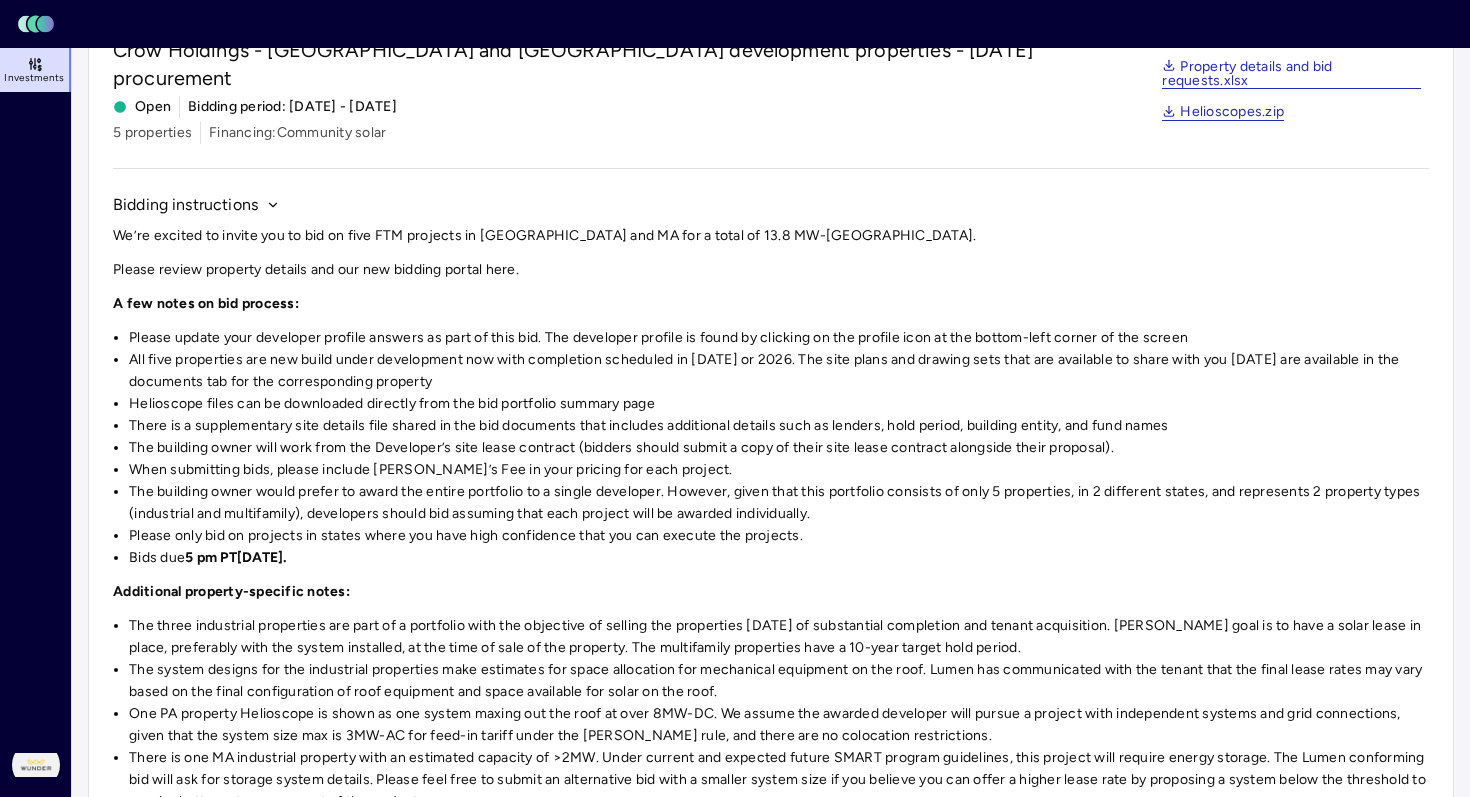 scroll, scrollTop: 0, scrollLeft: 0, axis: both 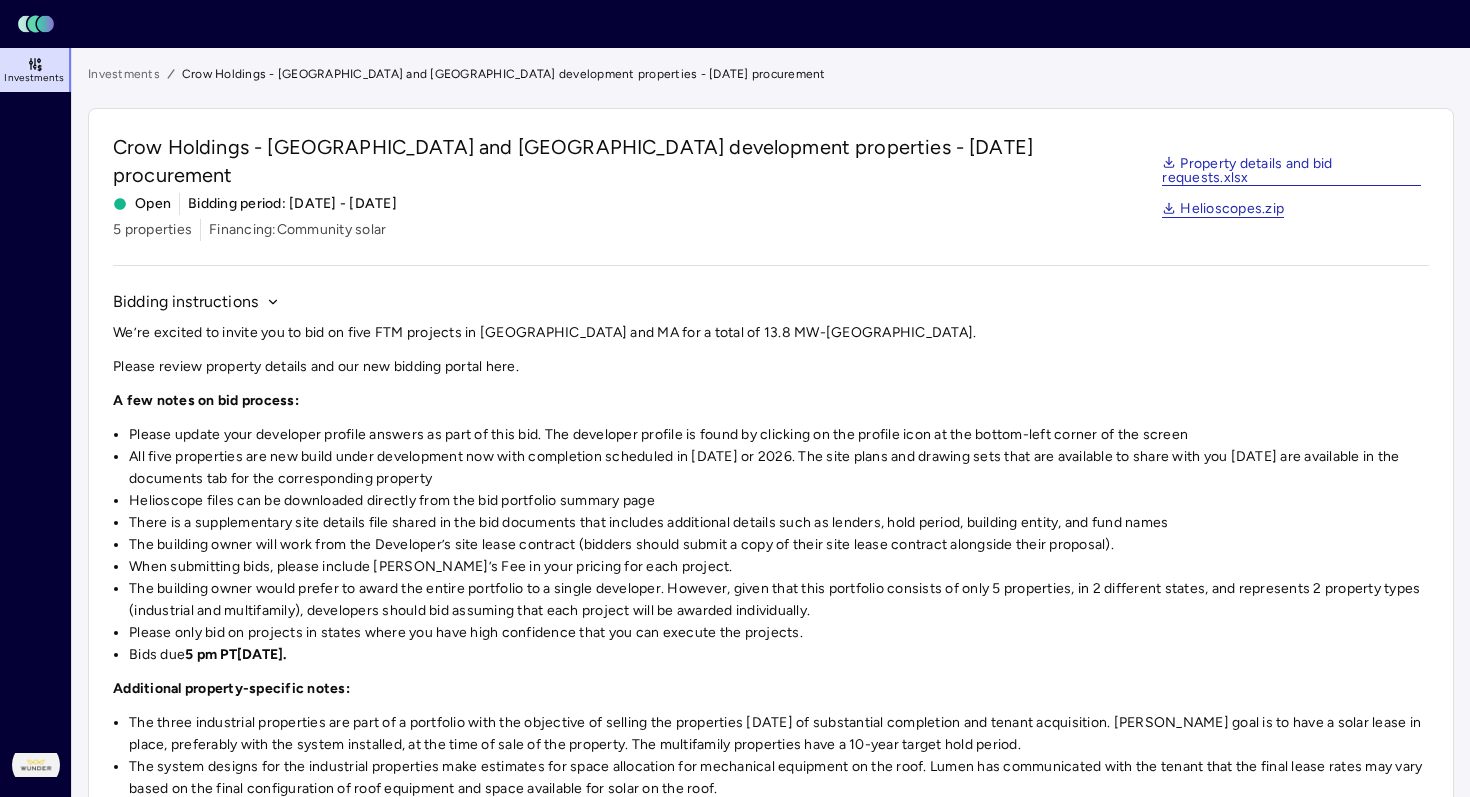 click 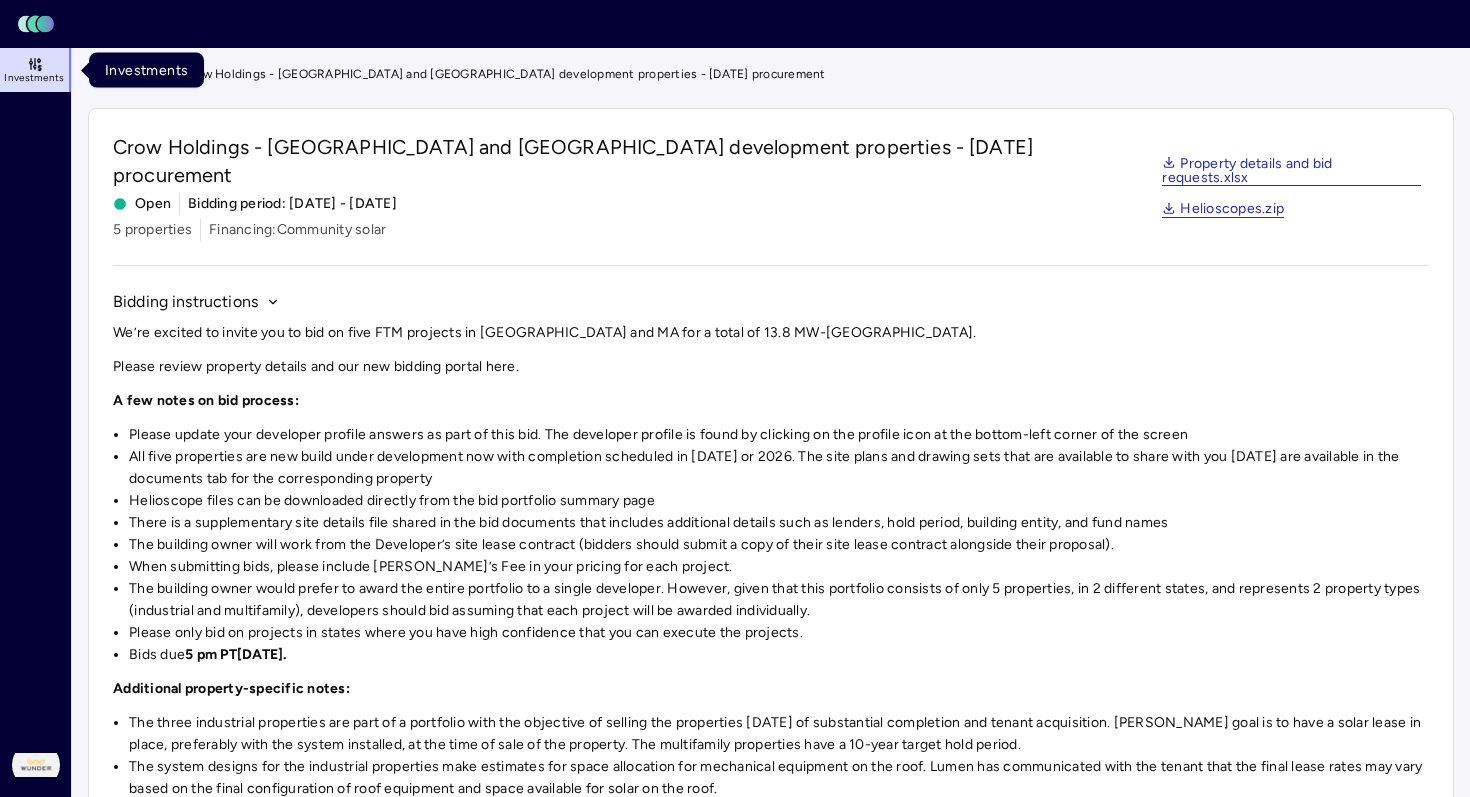 click on "Investments" at bounding box center (34, 78) 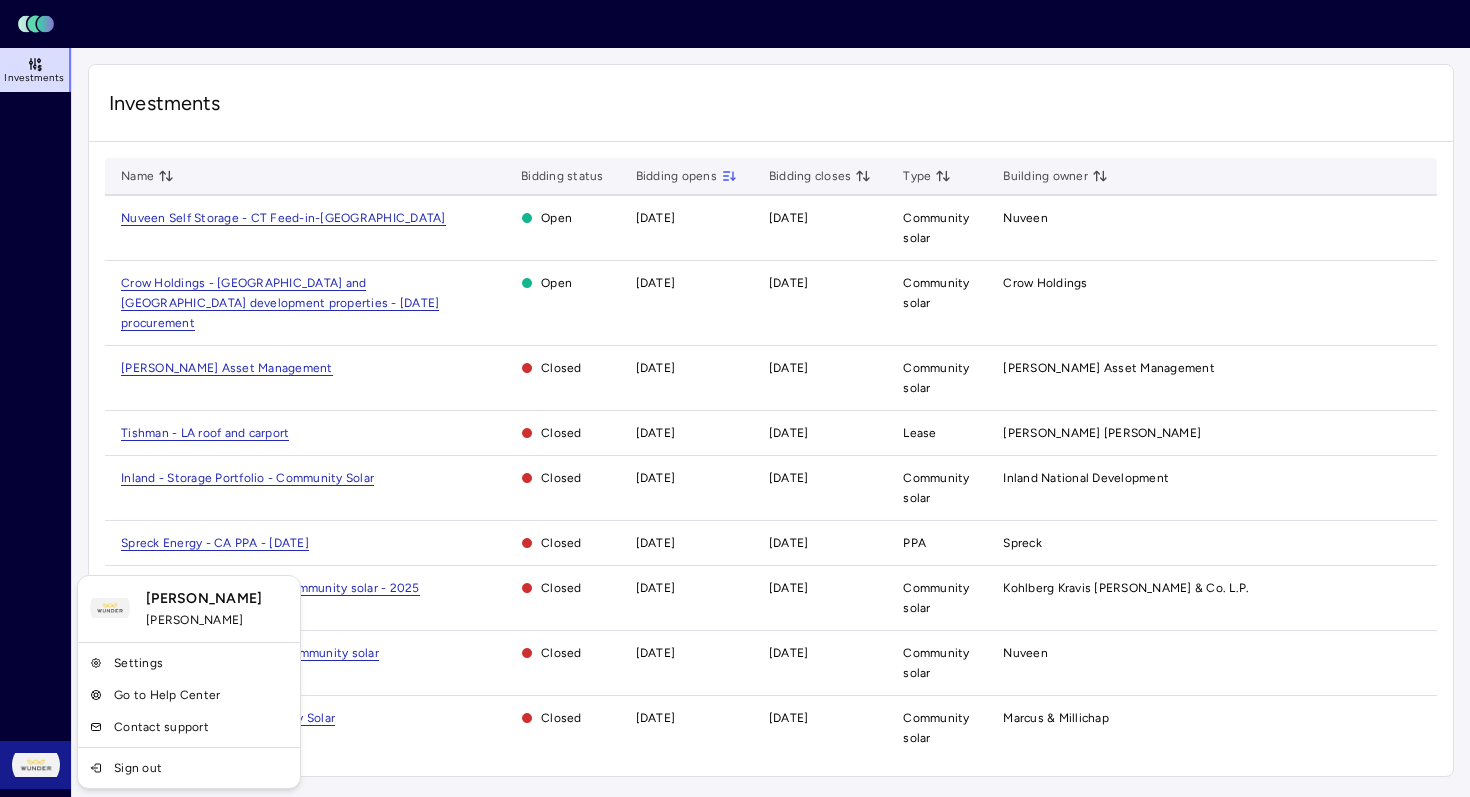 click on "Toggle Sidebar Lumen Energy Logo Investments [PERSON_NAME] Dodge Investments Name Bidding status Bidding opens Bidding closes Type Building owner Nuveen Self Storage - CT Feed-in-[GEOGRAPHIC_DATA] Open [DATE] [DATE] Community solar Nuveen Crow Holdings - [GEOGRAPHIC_DATA] and [GEOGRAPHIC_DATA] development properties - [DATE] procurement Open [DATE] [DATE] Community solar Crow Holdings [PERSON_NAME] Asset Management Closed [DATE] [DATE] Community solar [PERSON_NAME] Asset Management Tishman - LA roof and carport  Closed [DATE] [DATE] Lease Tishman Speyer Inland - Storage Portfolio - Community Solar Closed [DATE] [DATE] Community solar Inland National Development Spreck Energy - [GEOGRAPHIC_DATA] PPA - [DATE] Closed [DATE] [DATE] PPA Spreck KKR - [GEOGRAPHIC_DATA] community solar - 2025 Closed [DATE] [DATE] Community solar Kohlberg Kravis [PERSON_NAME] & Co. L.P.  [GEOGRAPHIC_DATA] - MD - Multifamily - Community solar Closed [DATE] [DATE] Community solar [GEOGRAPHIC_DATA] [STREET_ADDRESS] Community Solar Closed [DATE]" at bounding box center (735, 398) 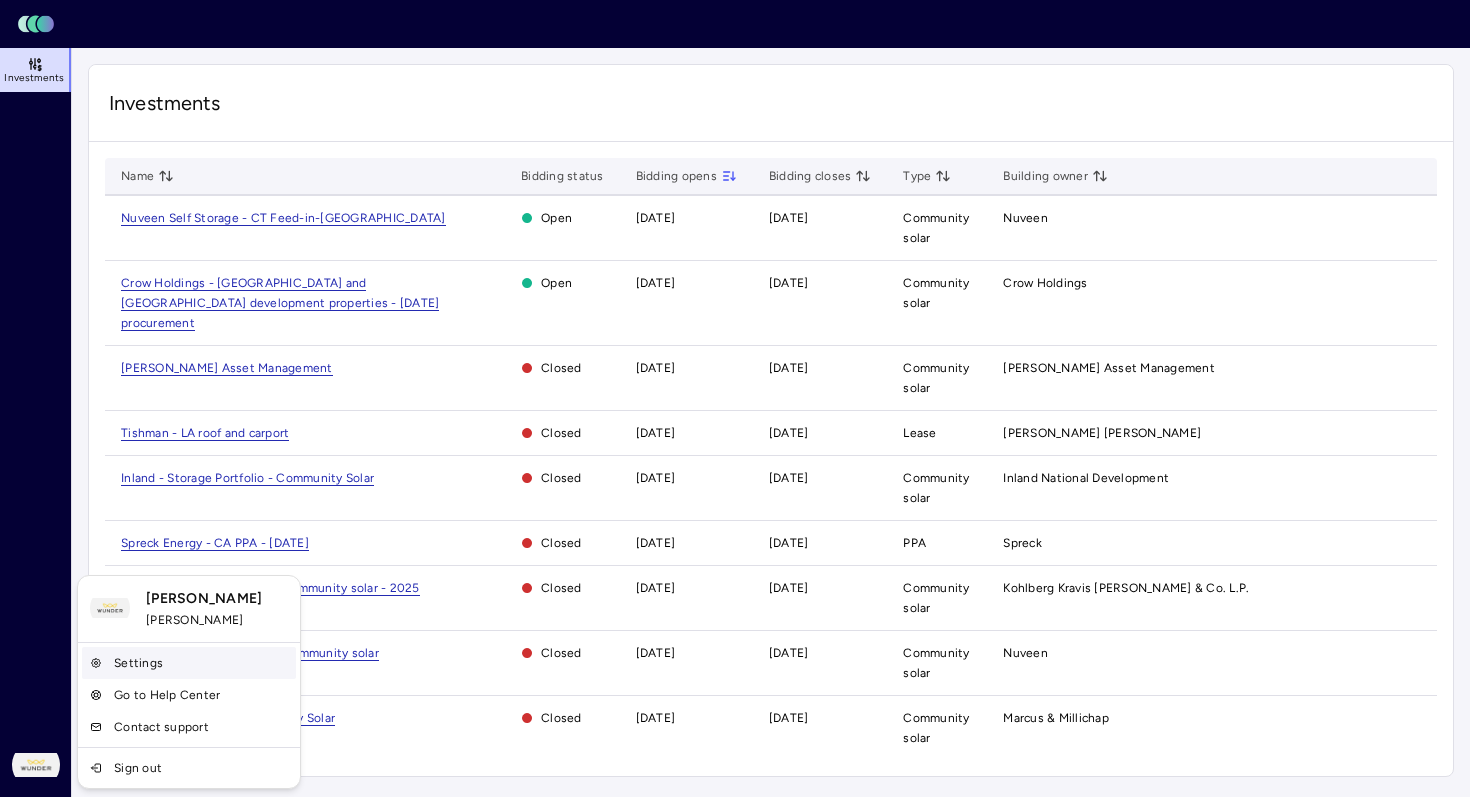 click on "Settings" at bounding box center (189, 663) 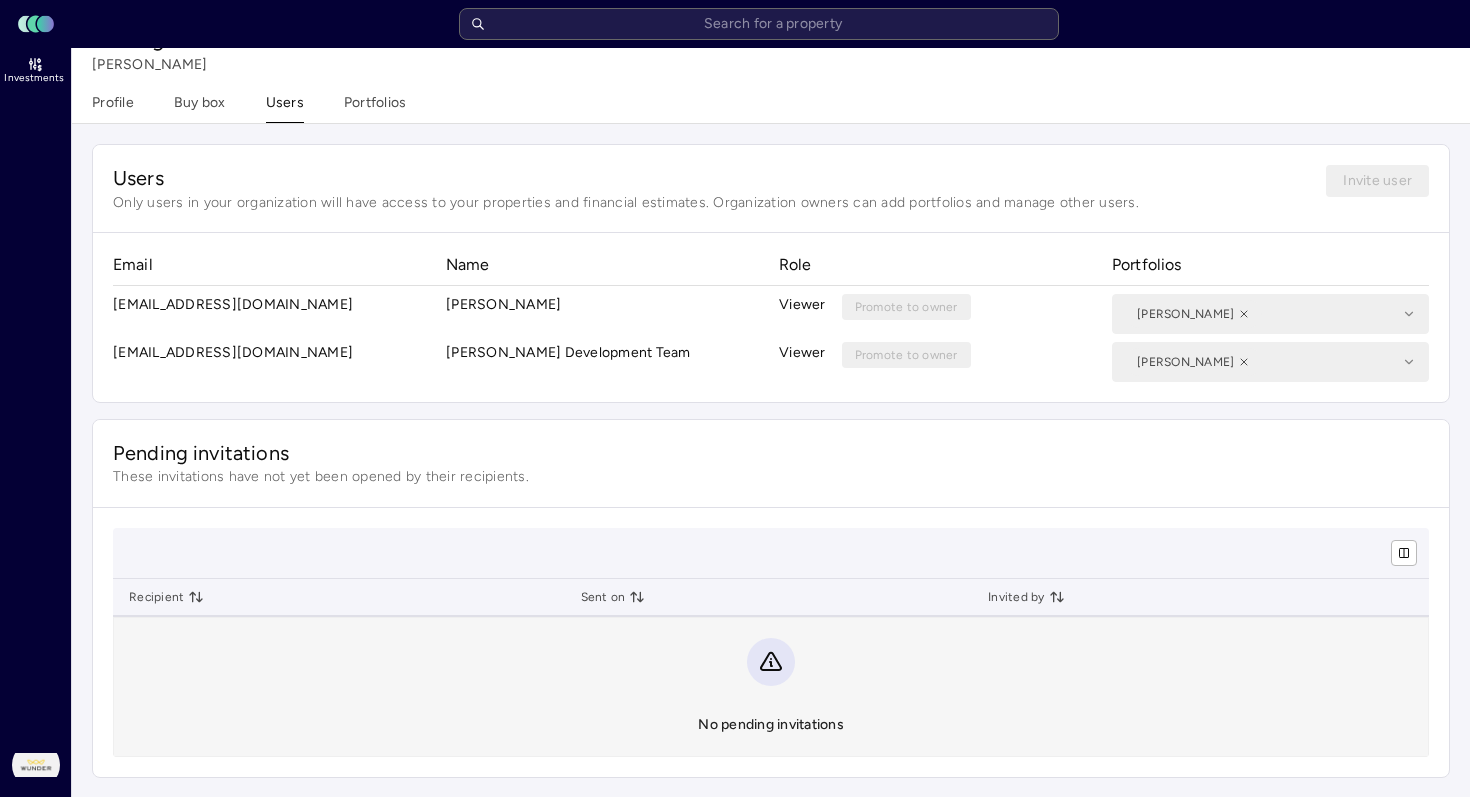 scroll, scrollTop: 0, scrollLeft: 0, axis: both 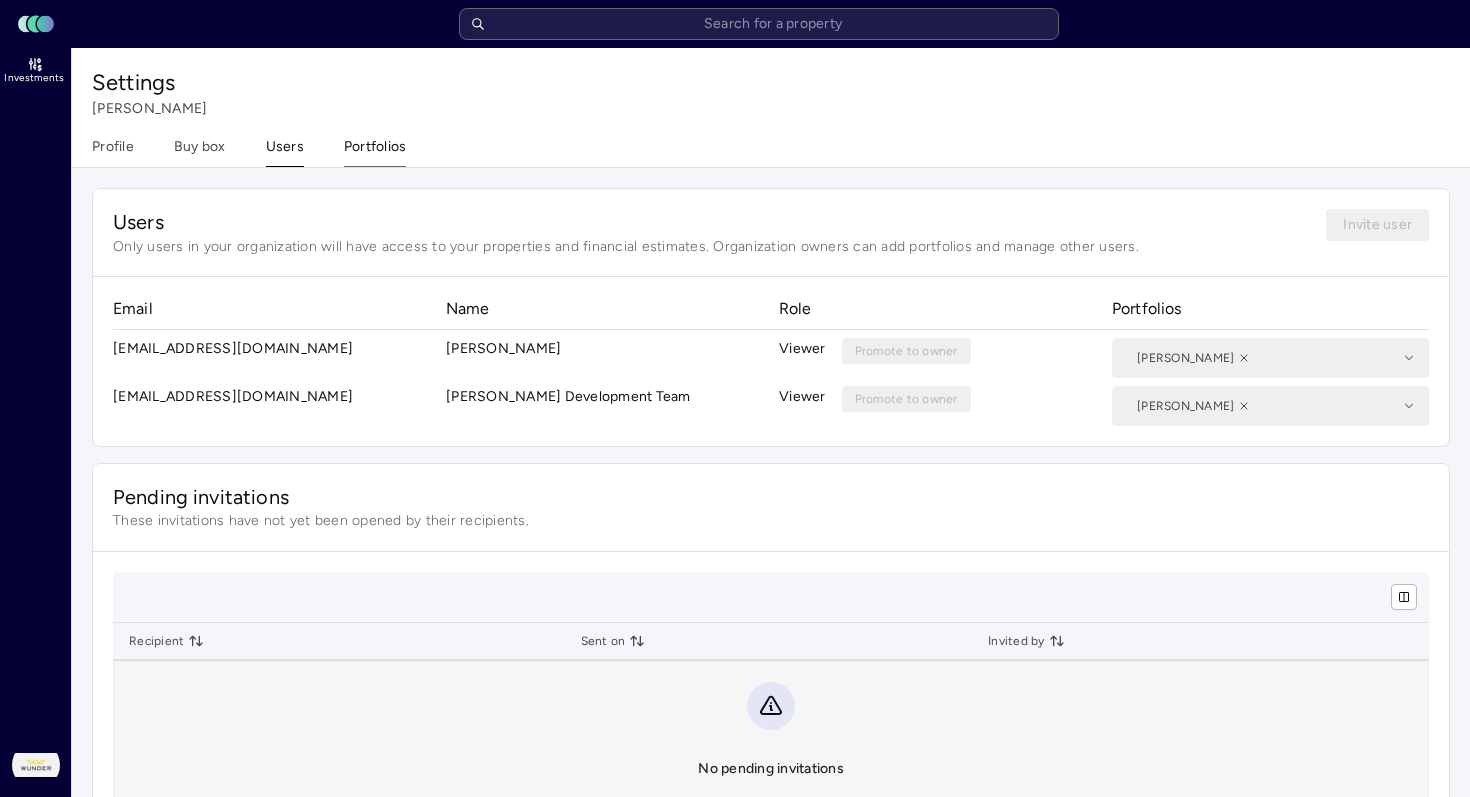 click on "Portfolios" at bounding box center [375, 151] 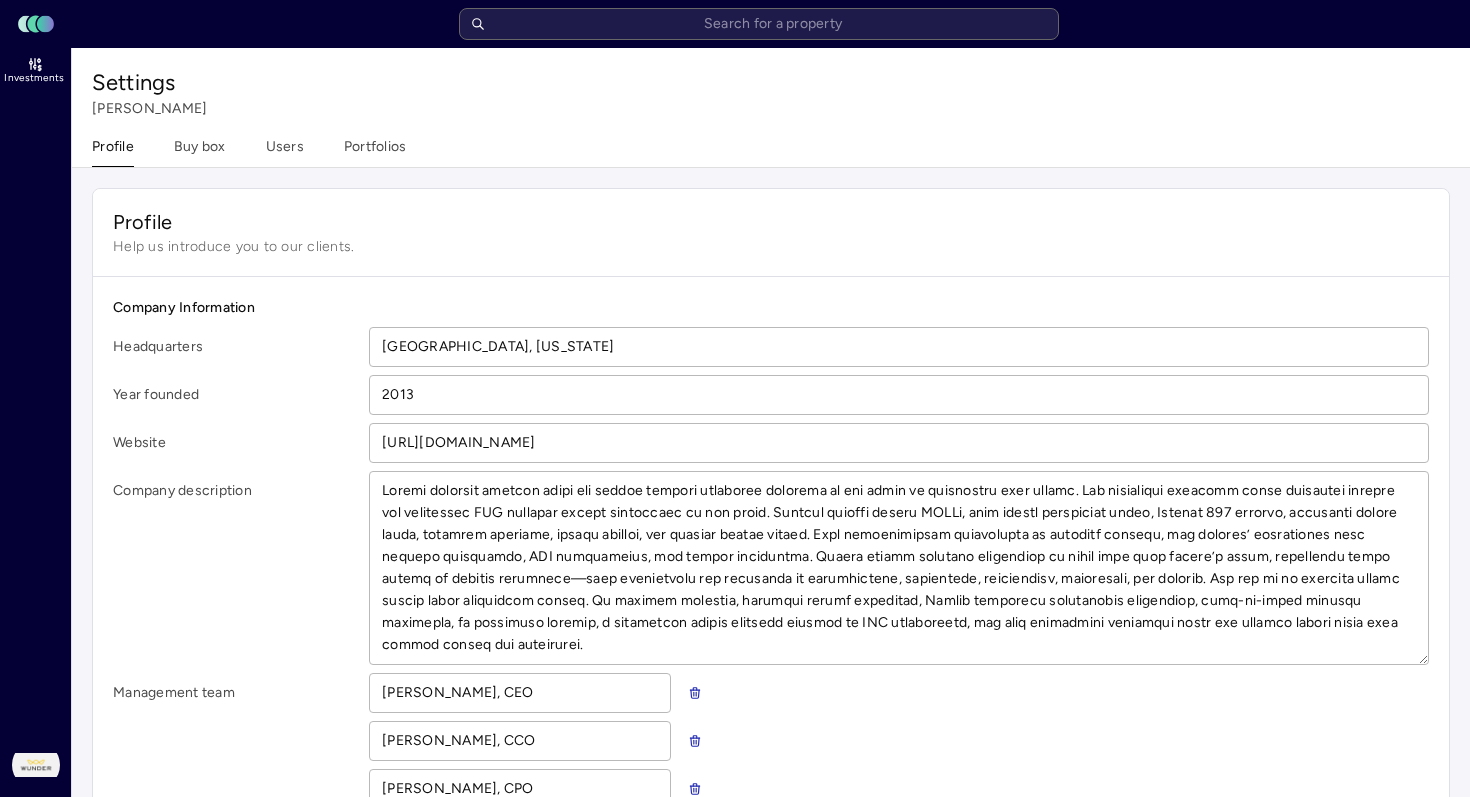 click on "Profile" at bounding box center (113, 151) 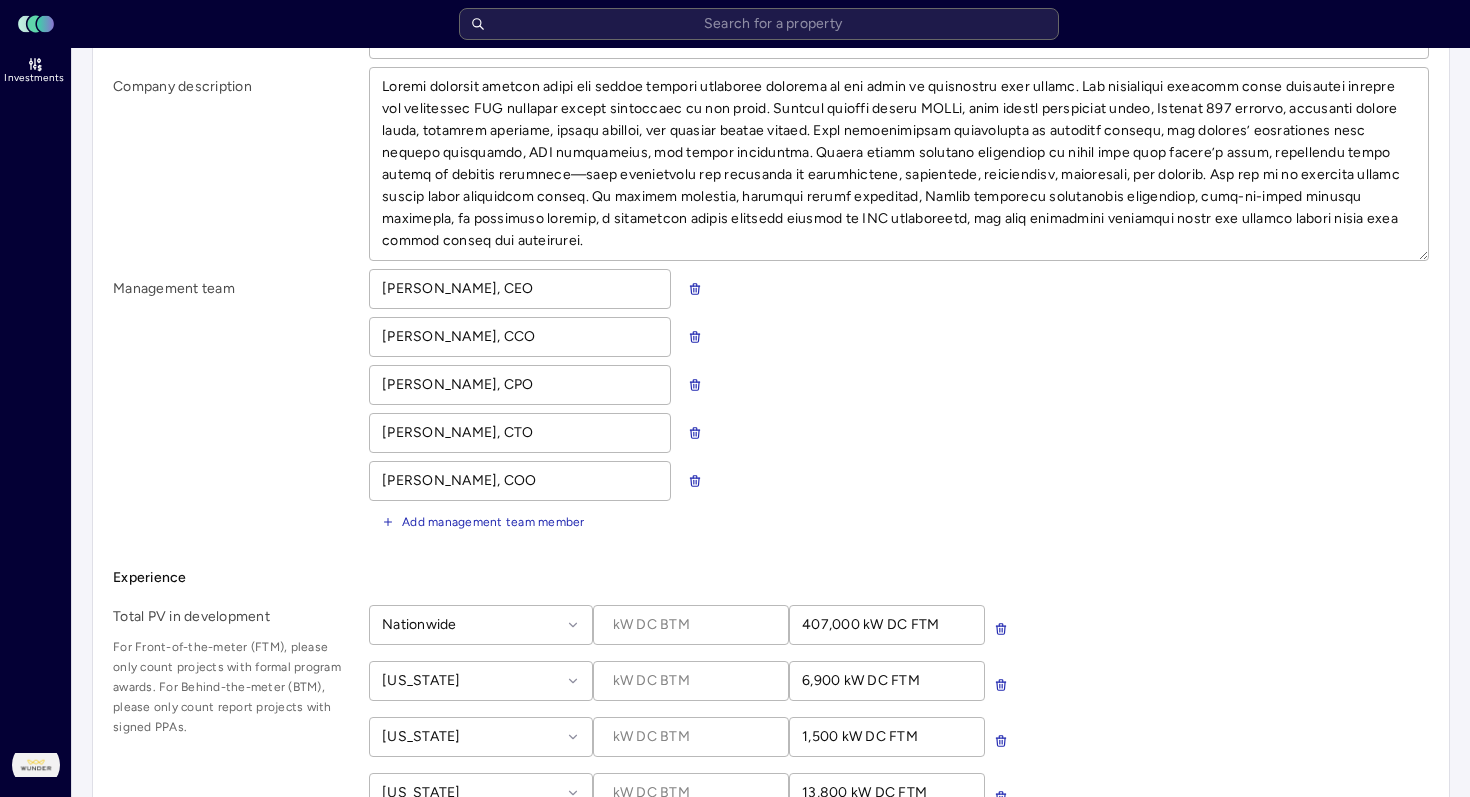 scroll, scrollTop: 0, scrollLeft: 0, axis: both 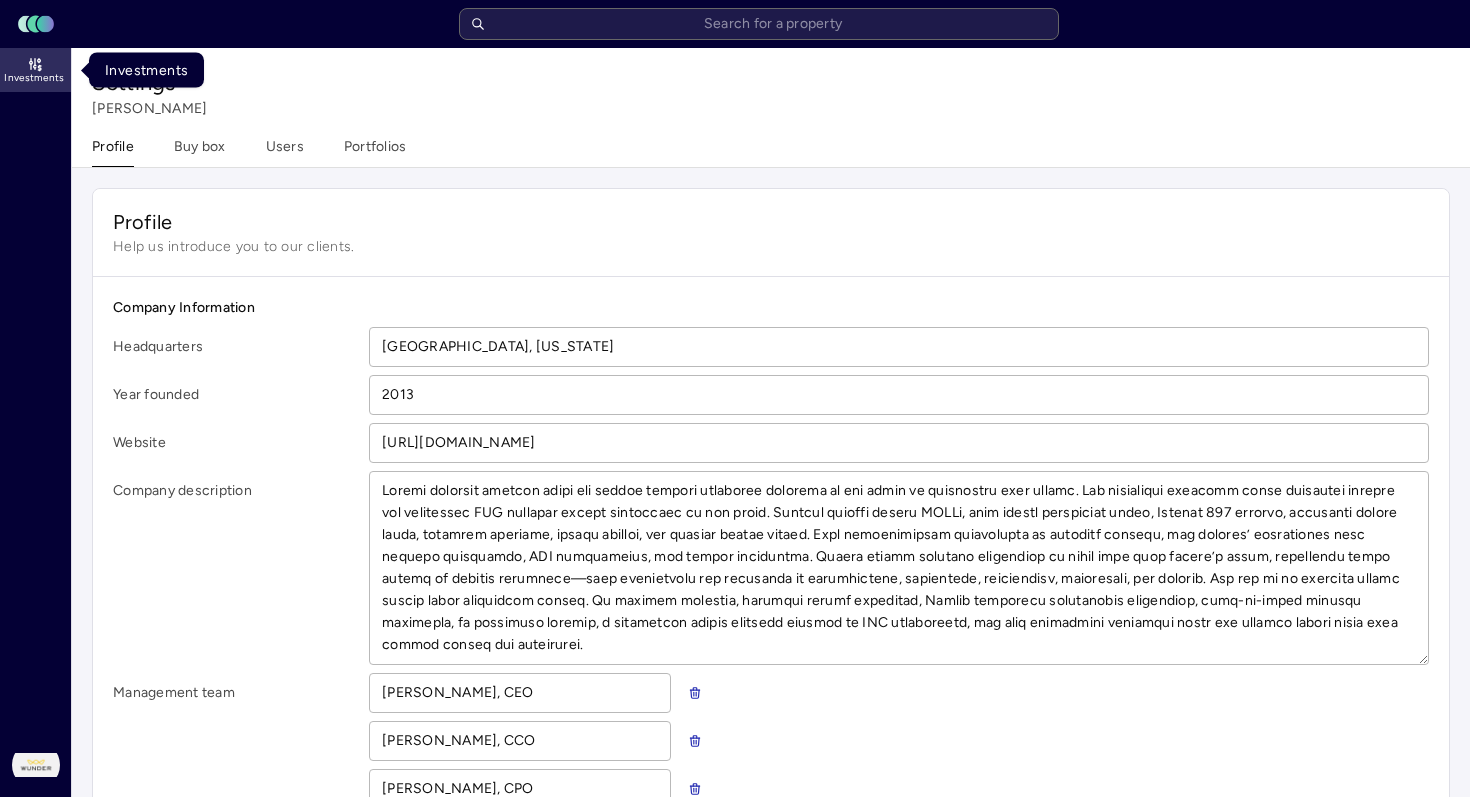 click on "Investments" at bounding box center (36, 70) 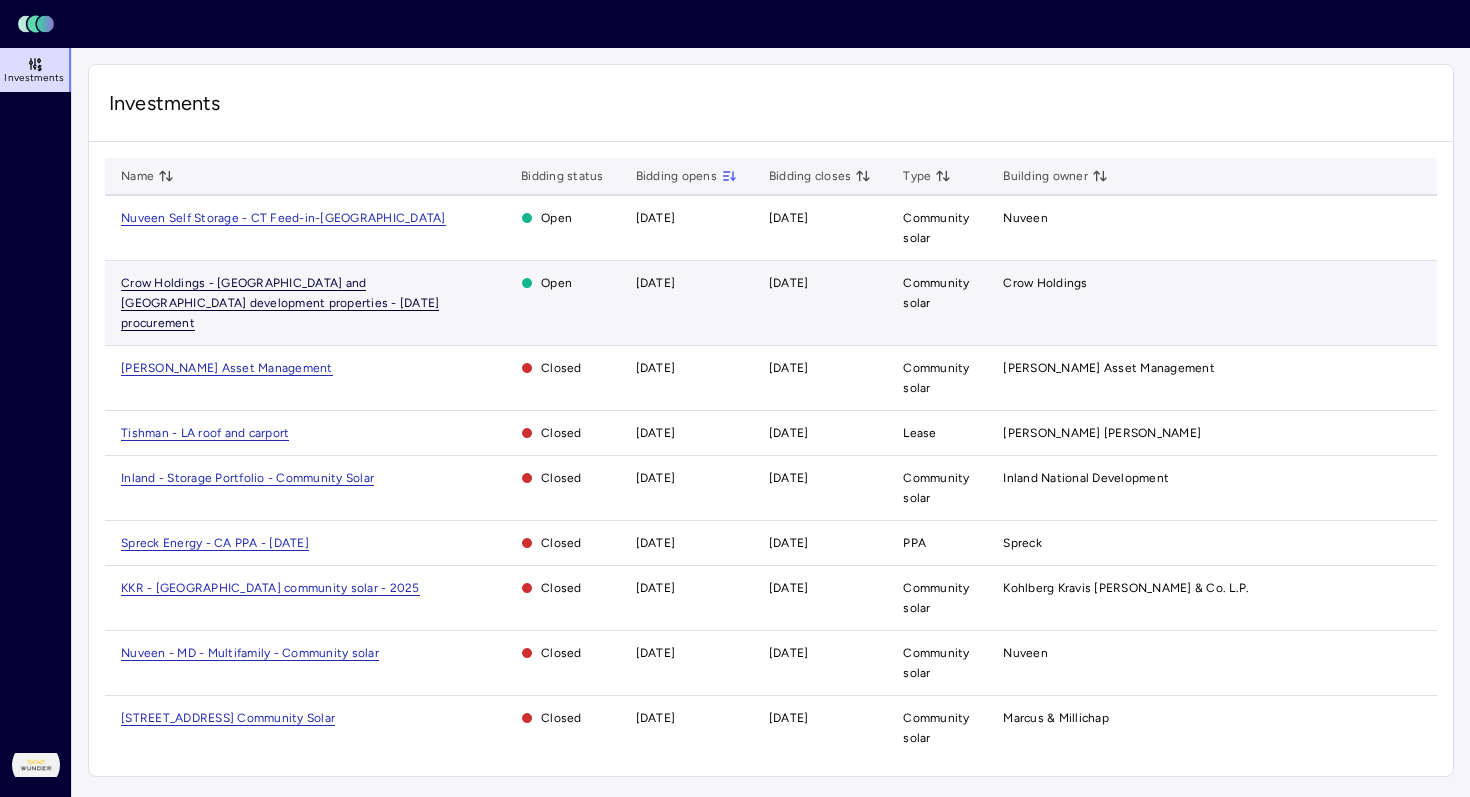 click on "Crow Holdings - [GEOGRAPHIC_DATA] and [GEOGRAPHIC_DATA] development properties - [DATE] procurement" at bounding box center (280, 303) 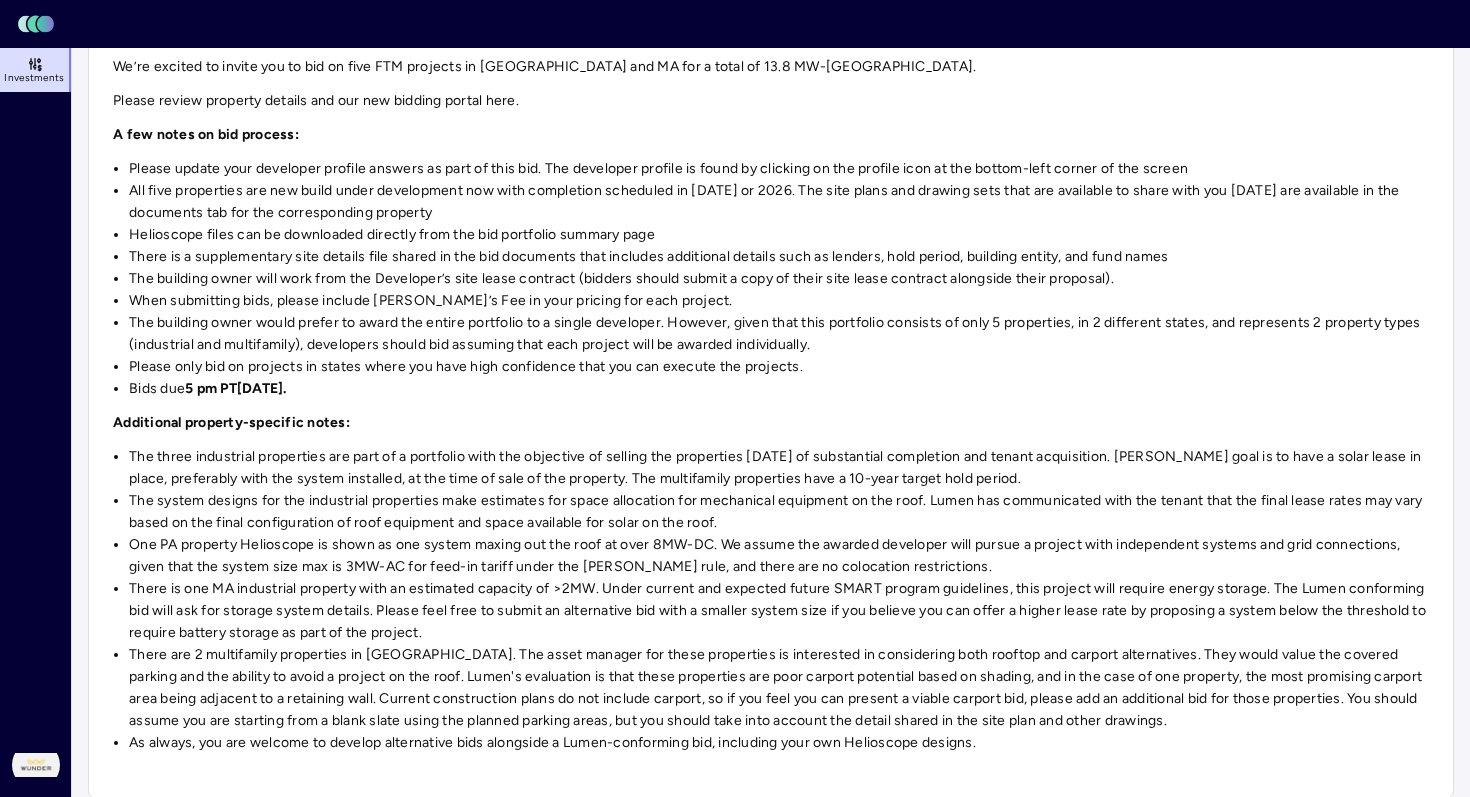 scroll, scrollTop: 910, scrollLeft: 0, axis: vertical 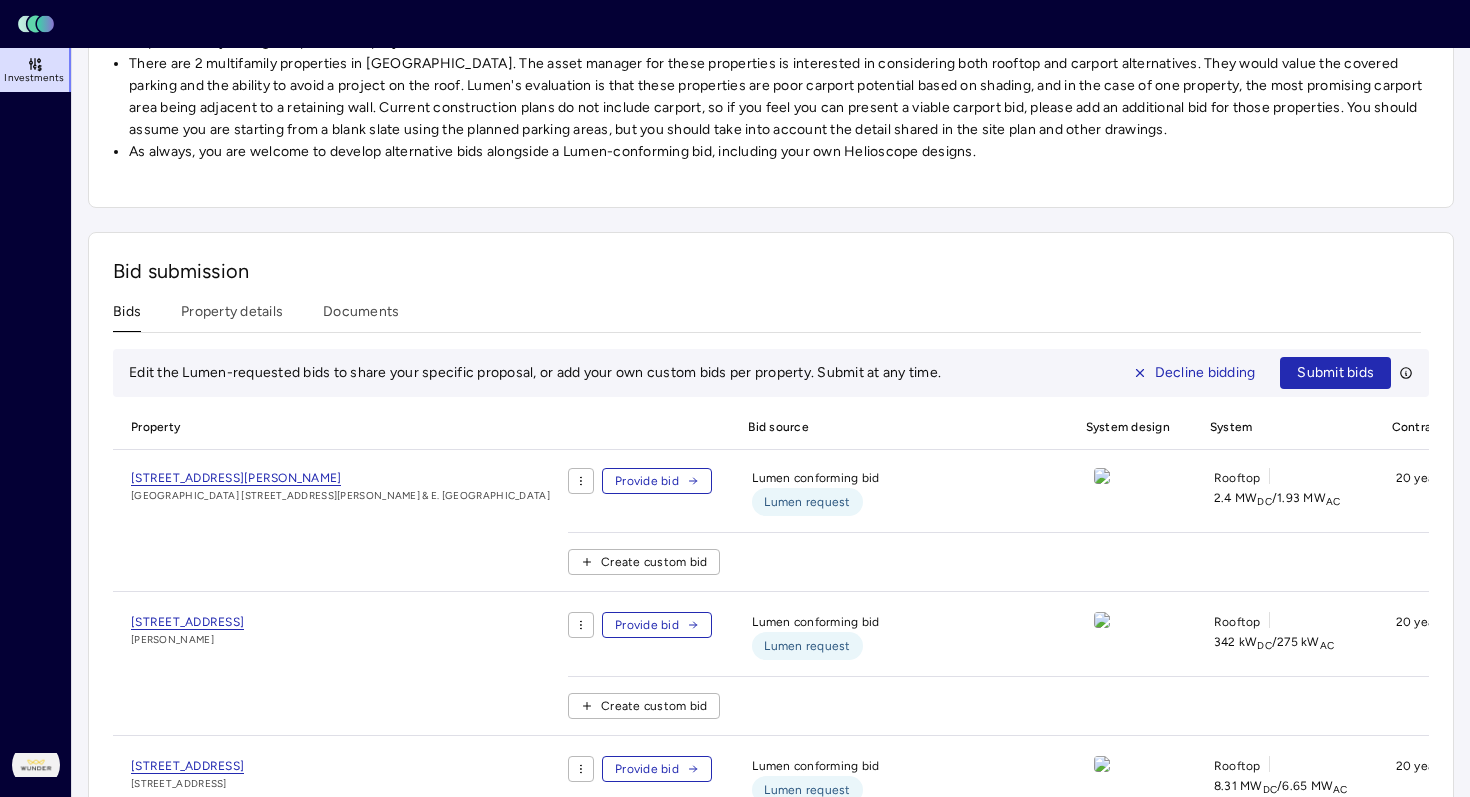 click on "Bid submission Bids Property details Documents Edit the Lumen-requested bids to share your specific proposal, or add your own custom bids per property. Submit at any time. Decline bidding Submit bids Property Bid source System design System Contract term Year 1 roof rent Annual roof rent escalator Additional yearly payments Additional yearly terms Estimated interconnection cost Interconnection cost notes Estimated NTP Estimated COD ITC assumed RECs retained by Additional incentives assumed Other key assumptions and notes Building owner lifetime roof rent [STREET_ADDRESS][PERSON_NAME] [GEOGRAPHIC_DATA] 309 - SEC of [PERSON_NAME]. & E. Pumping Station Road Provide bid Lumen conforming bid Lumen request Rooftop 2.4 MW DC / 1.93 MW AC 20 years — 2.0% — — — — — — — 30.0% — — — — Create custom bid [STREET_ADDRESS] Alexan Worcester Provide bid Lumen conforming bid Lumen request Rooftop 342 kW DC / 275 kW AC 20 years — 2.0% — — — — — — — 30.0% — — — — Rooftop" at bounding box center (771, 703) 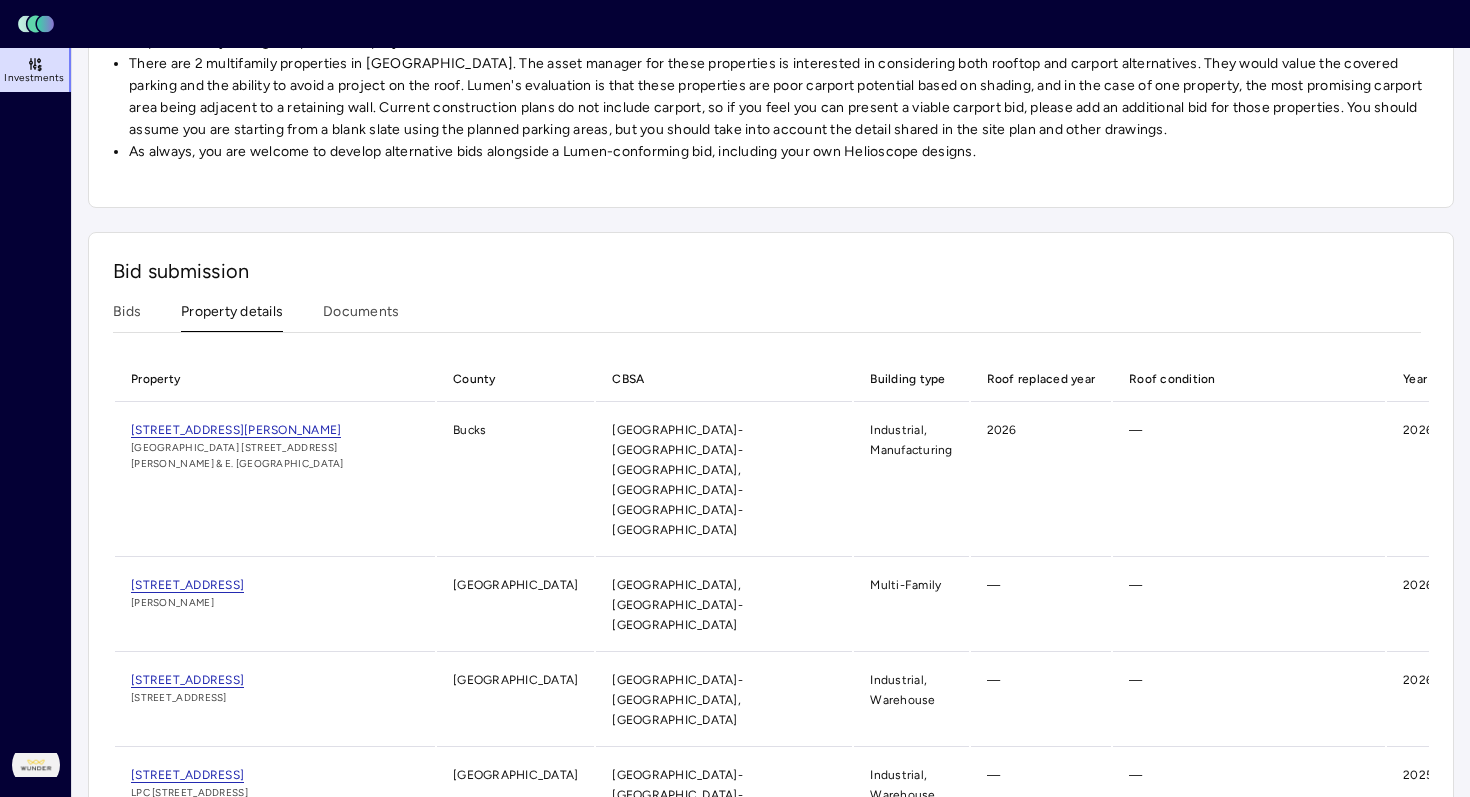 scroll, scrollTop: 555, scrollLeft: 0, axis: vertical 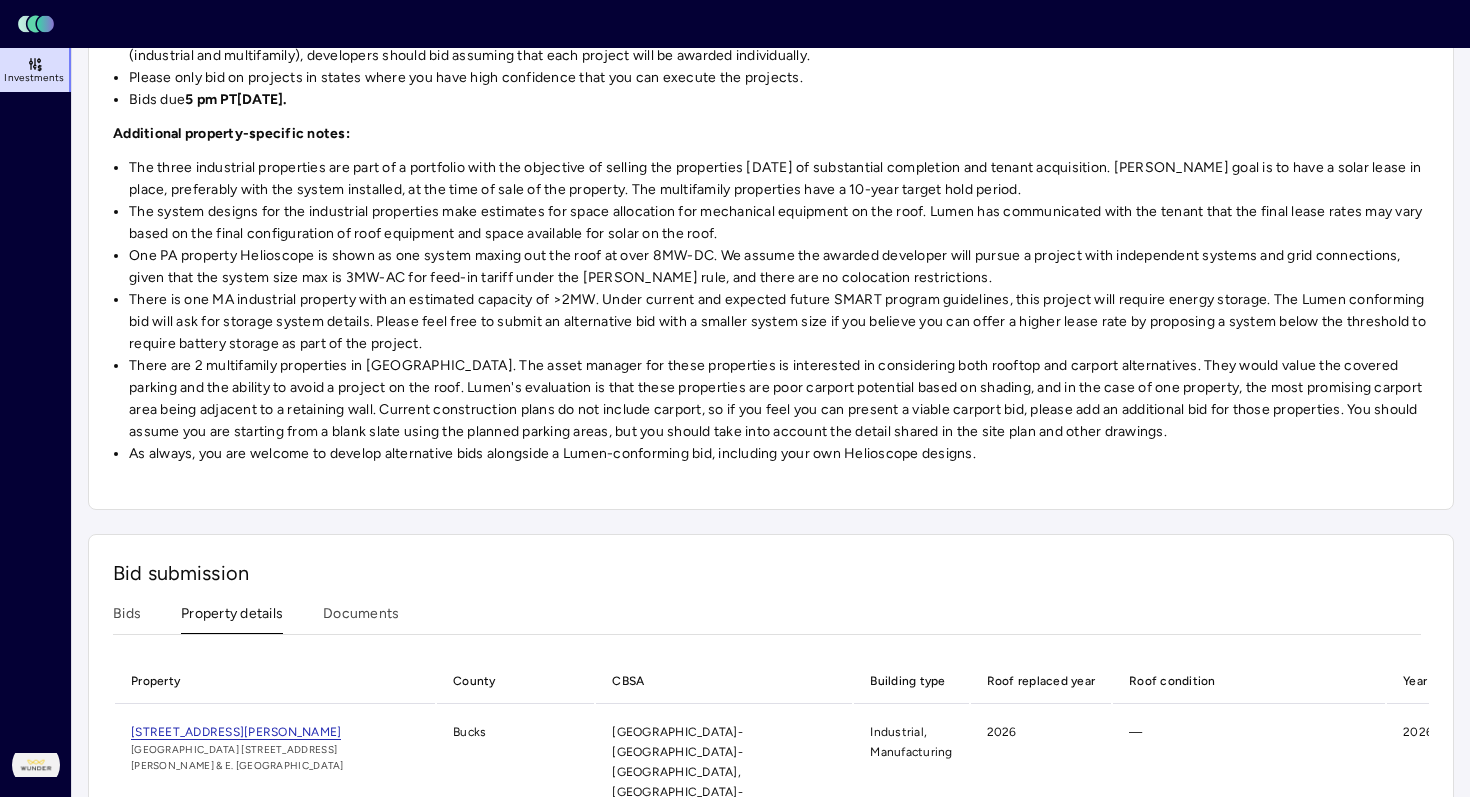 click on "Investments Crow Holdings - [GEOGRAPHIC_DATA] and MA development properties - [DATE] procurement Crow Holdings - [GEOGRAPHIC_DATA] and MA development properties - [DATE] procurement Open Bidding period: [DATE] - [DATE] 5 properties Financing:  Community solar Property details and bid requests.xlsx Helioscopes.zip Bidding instructions We’re excited to invite you to bid on five FTM projects in [GEOGRAPHIC_DATA] and MA for a total of 13.8 MW-DC. Please review property details and our new bidding portal here. A few notes on bid process: Please update your developer profile answers as part of this bid. The developer profile is found by clicking on the profile icon at the bottom-left corner of the screen All five properties are new build under development now with completion scheduled in [DATE] or 2026. The site plans and drawing sets that are available to share with you [DATE] are available in the documents tab for the corresponding property Helioscope files can be downloaded directly from the bid portfolio summary page Bids due  Bid submission" at bounding box center [771, 427] 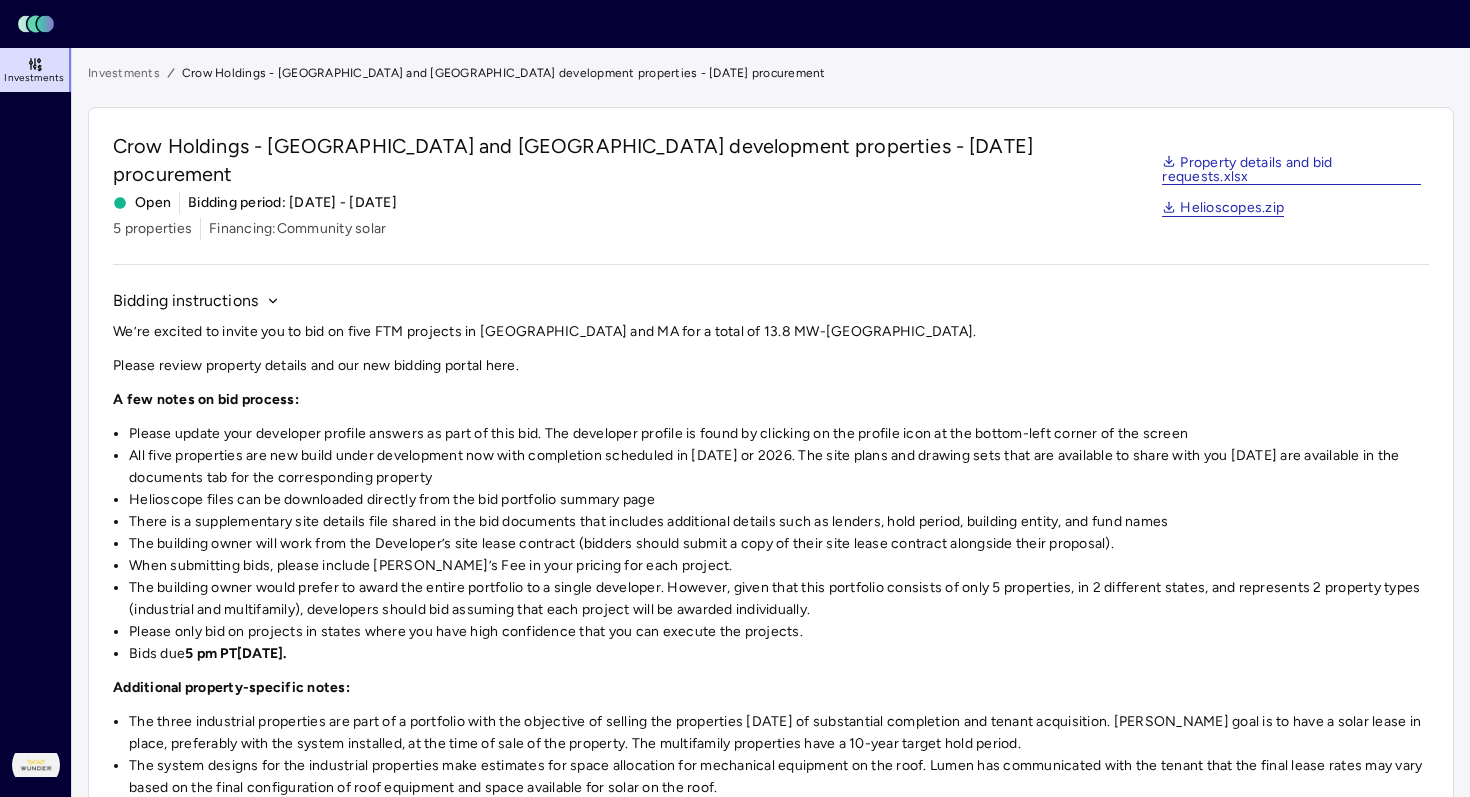 scroll, scrollTop: 0, scrollLeft: 0, axis: both 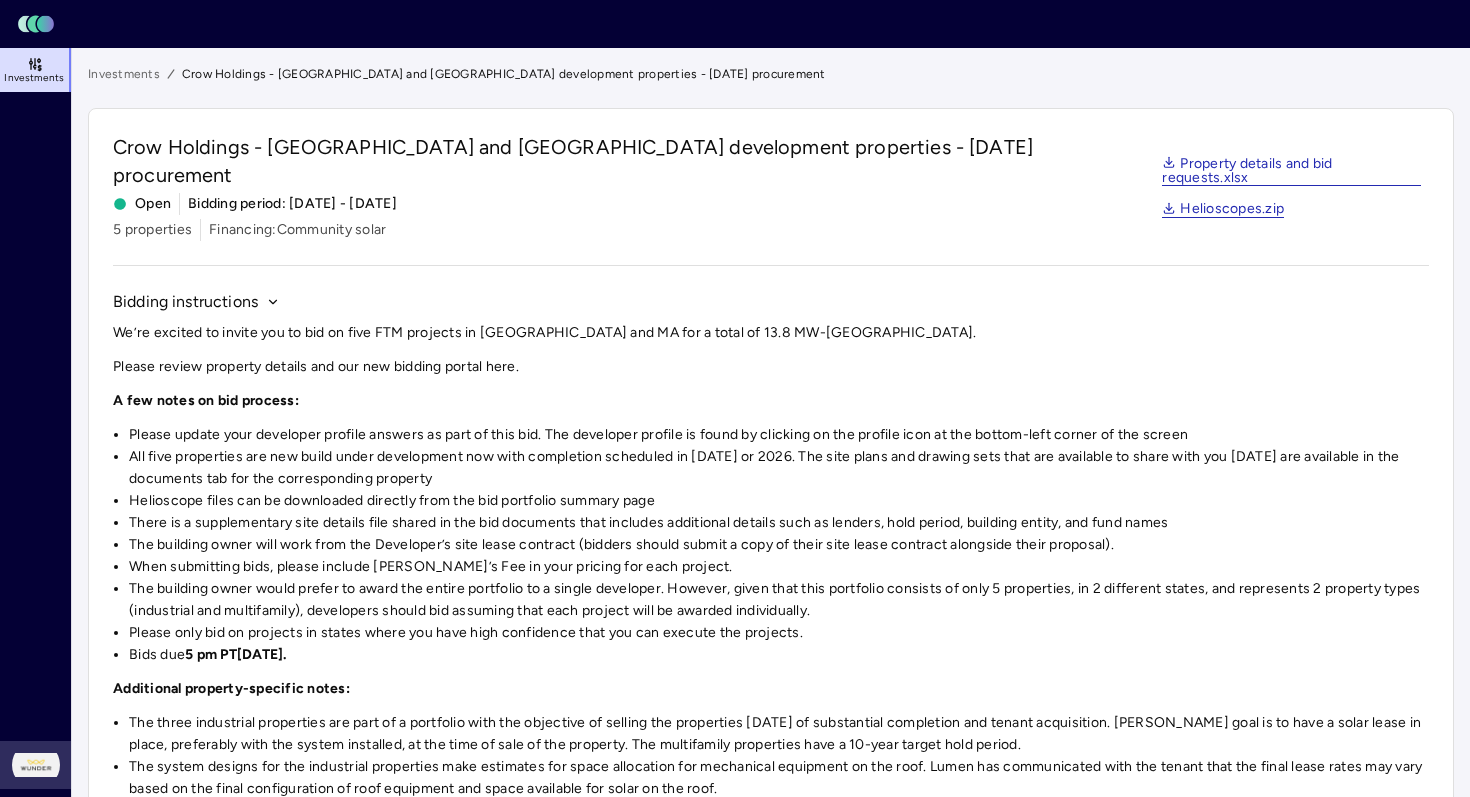 click on "Toggle Sidebar Lumen Energy Logo Investments [PERSON_NAME] Dodge Investments Crow Holdings - [GEOGRAPHIC_DATA] and MA development properties - [DATE] procurement Crow Holdings - [GEOGRAPHIC_DATA] and [GEOGRAPHIC_DATA] development properties - [DATE] procurement Open Bidding period: [DATE] - [DATE] 5 properties Financing:  Community solar Property details and bid requests.xlsx Helioscopes.zip Bidding instructions We’re excited to invite you to bid on five FTM projects in [GEOGRAPHIC_DATA] and MA for a total of 13.8 MW-DC. Please review property details and our new bidding portal here. A few notes on bid process: Please update your developer profile answers as part of this bid. The developer profile is found by clicking on the profile icon at the bottom-left corner of the screen All five properties are new build under development now with completion scheduled in [DATE] or 2026. The site plans and drawing sets that are available to share with you [DATE] are available in the documents tab for the corresponding property Bids due  Bid submission Bids x" at bounding box center (735, 690) 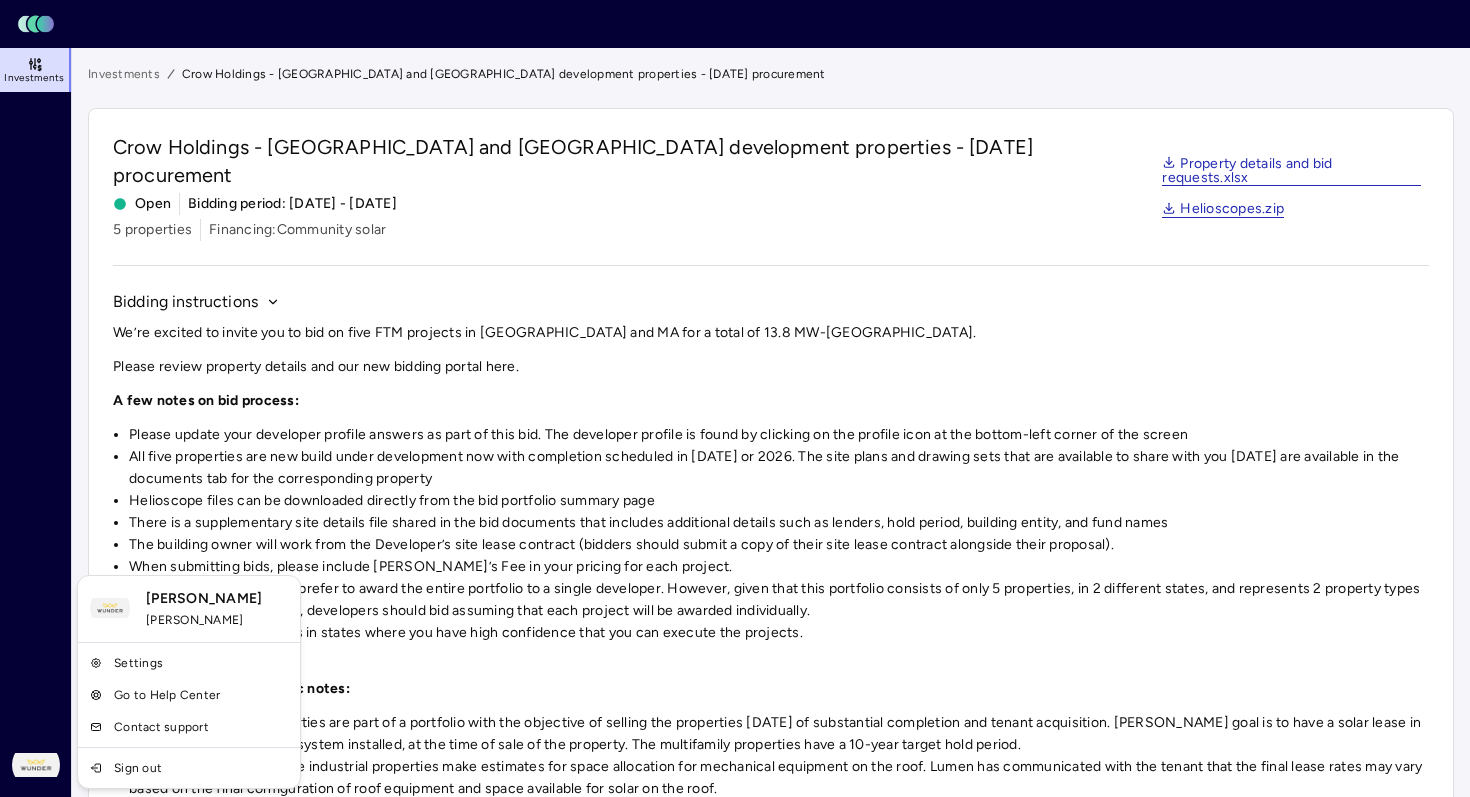 click on "Toggle Sidebar Lumen Energy Logo Investments [PERSON_NAME] Dodge Investments Crow Holdings - [GEOGRAPHIC_DATA] and MA development properties - [DATE] procurement Crow Holdings - [GEOGRAPHIC_DATA] and [GEOGRAPHIC_DATA] development properties - [DATE] procurement Open Bidding period: [DATE] - [DATE] 5 properties Financing:  Community solar Property details and bid requests.xlsx Helioscopes.zip Bidding instructions We’re excited to invite you to bid on five FTM projects in [GEOGRAPHIC_DATA] and MA for a total of 13.8 MW-DC. Please review property details and our new bidding portal here. A few notes on bid process: Please update your developer profile answers as part of this bid. The developer profile is found by clicking on the profile icon at the bottom-left corner of the screen All five properties are new build under development now with completion scheduled in [DATE] or 2026. The site plans and drawing sets that are available to share with you [DATE] are available in the documents tab for the corresponding property Bids due  Bid submission Bids x" at bounding box center (735, 690) 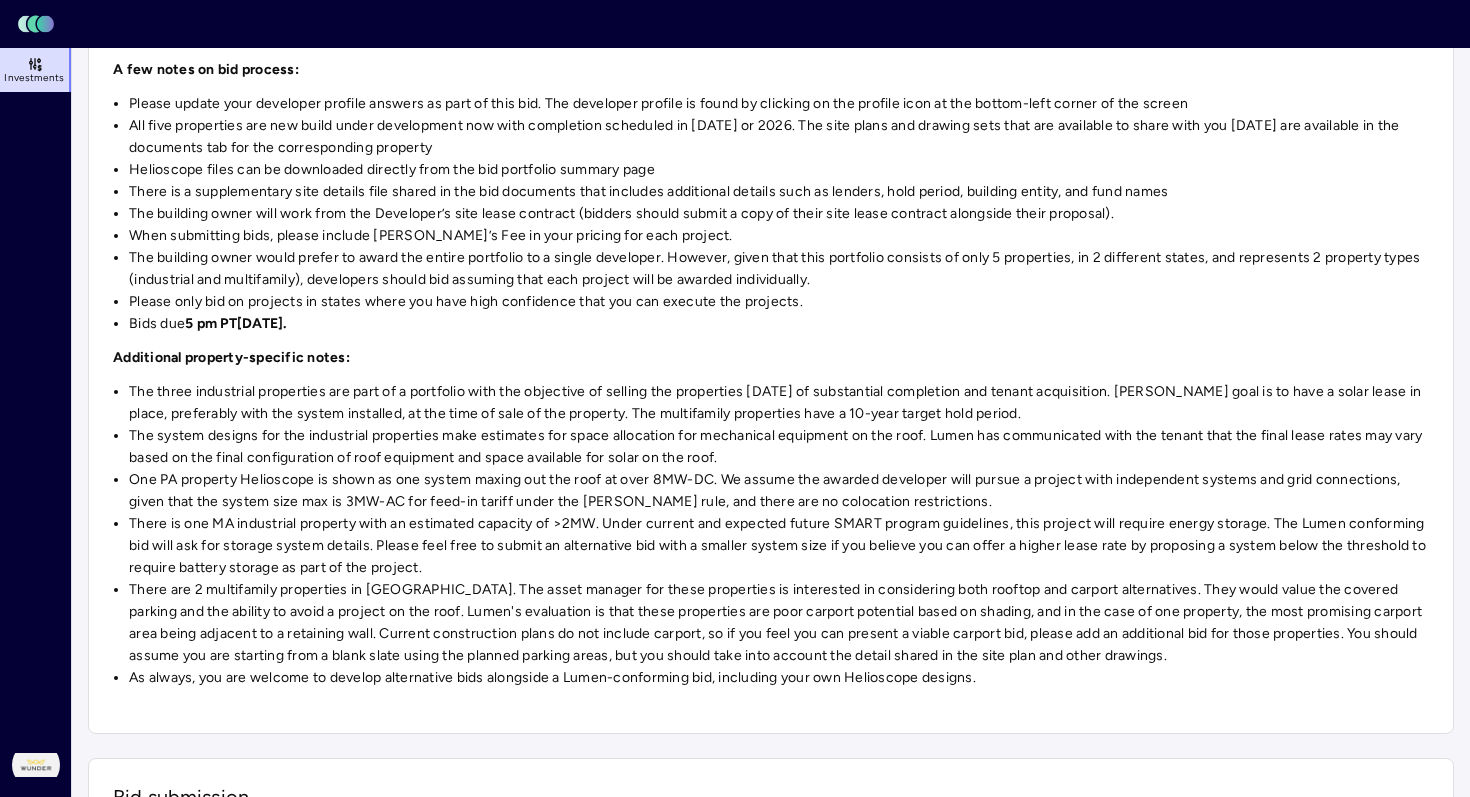 scroll, scrollTop: 555, scrollLeft: 0, axis: vertical 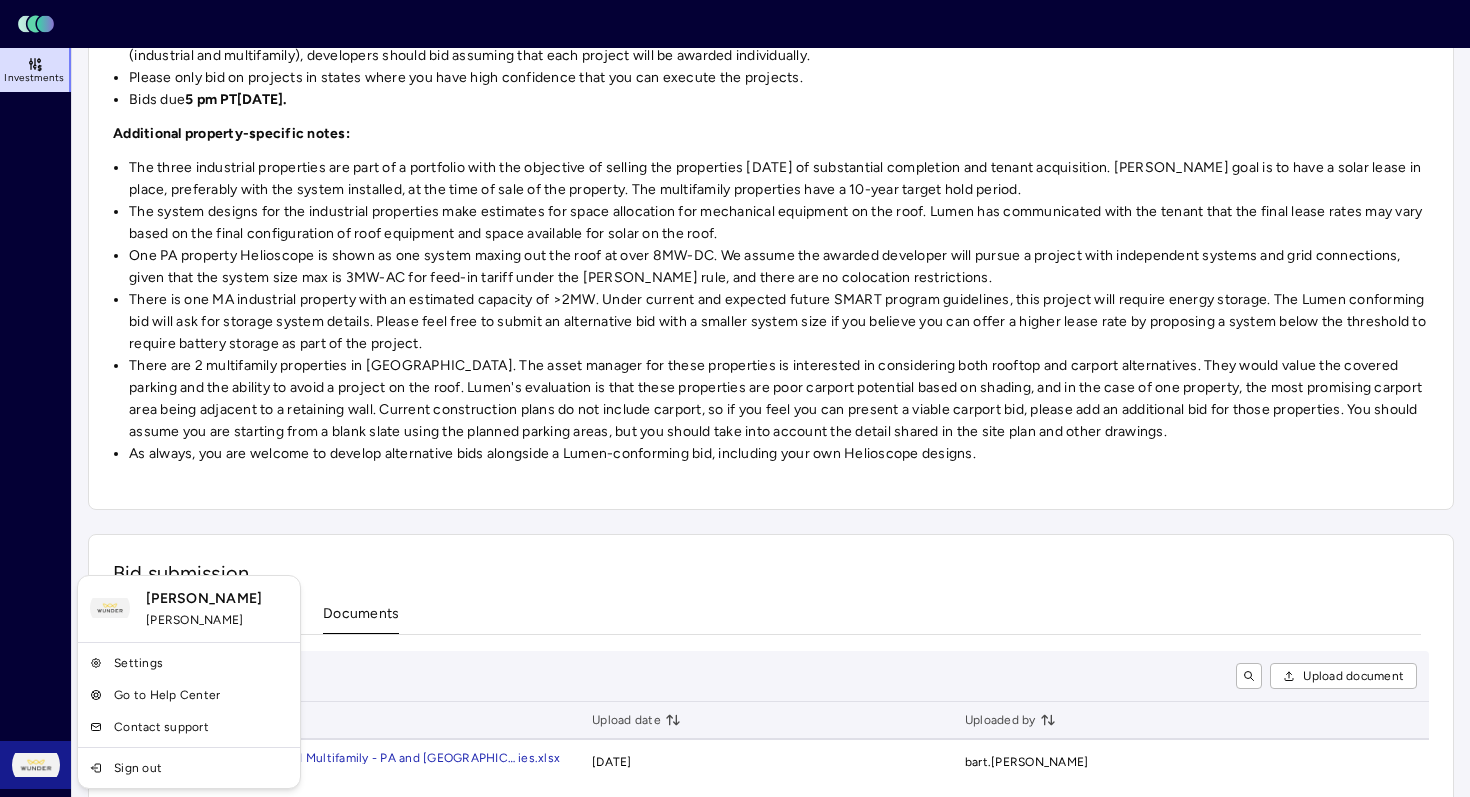 click on "Toggle Sidebar Lumen Energy Logo Investments [PERSON_NAME] Dodge Investments Crow Holdings - [GEOGRAPHIC_DATA] and MA development properties - [DATE] procurement Crow Holdings - [GEOGRAPHIC_DATA] and [GEOGRAPHIC_DATA] development properties - [DATE] procurement Open Bidding period: [DATE] - [DATE] 5 properties Financing:  Community solar Property details and bid requests.xlsx Helioscopes.zip Bidding instructions We’re excited to invite you to bid on five FTM projects in [GEOGRAPHIC_DATA] and MA for a total of 13.8 MW-DC. Please review property details and our new bidding portal here. A few notes on bid process: Please update your developer profile answers as part of this bid. The developer profile is found by clicking on the profile icon at the bottom-left corner of the screen All five properties are new build under development now with completion scheduled in [DATE] or 2026. The site plans and drawing sets that are available to share with you [DATE] are available in the documents tab for the corresponding property Bids due  Bid submission Bids x" at bounding box center (735, 135) 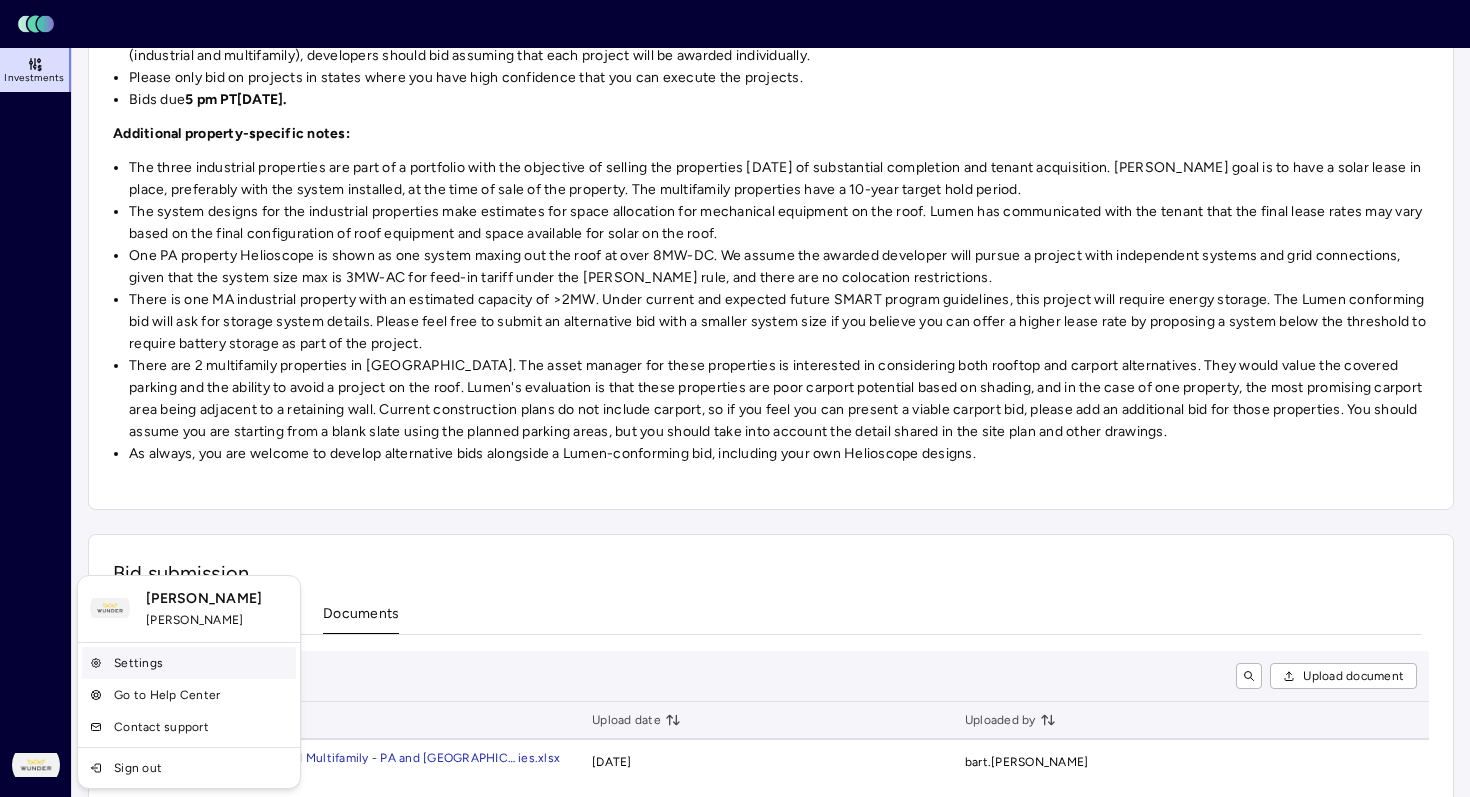 click on "Settings" at bounding box center (189, 663) 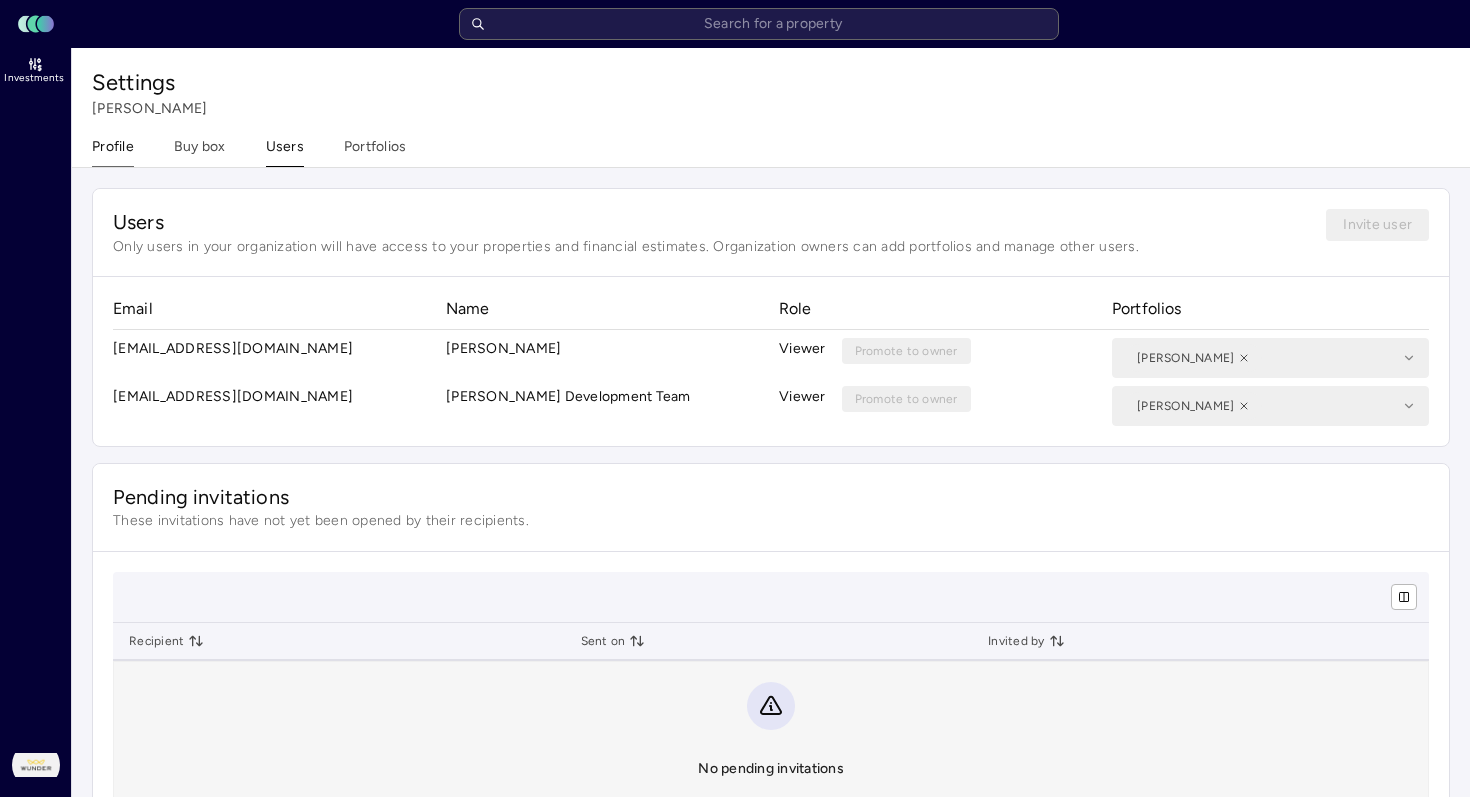 click on "Profile" at bounding box center (113, 151) 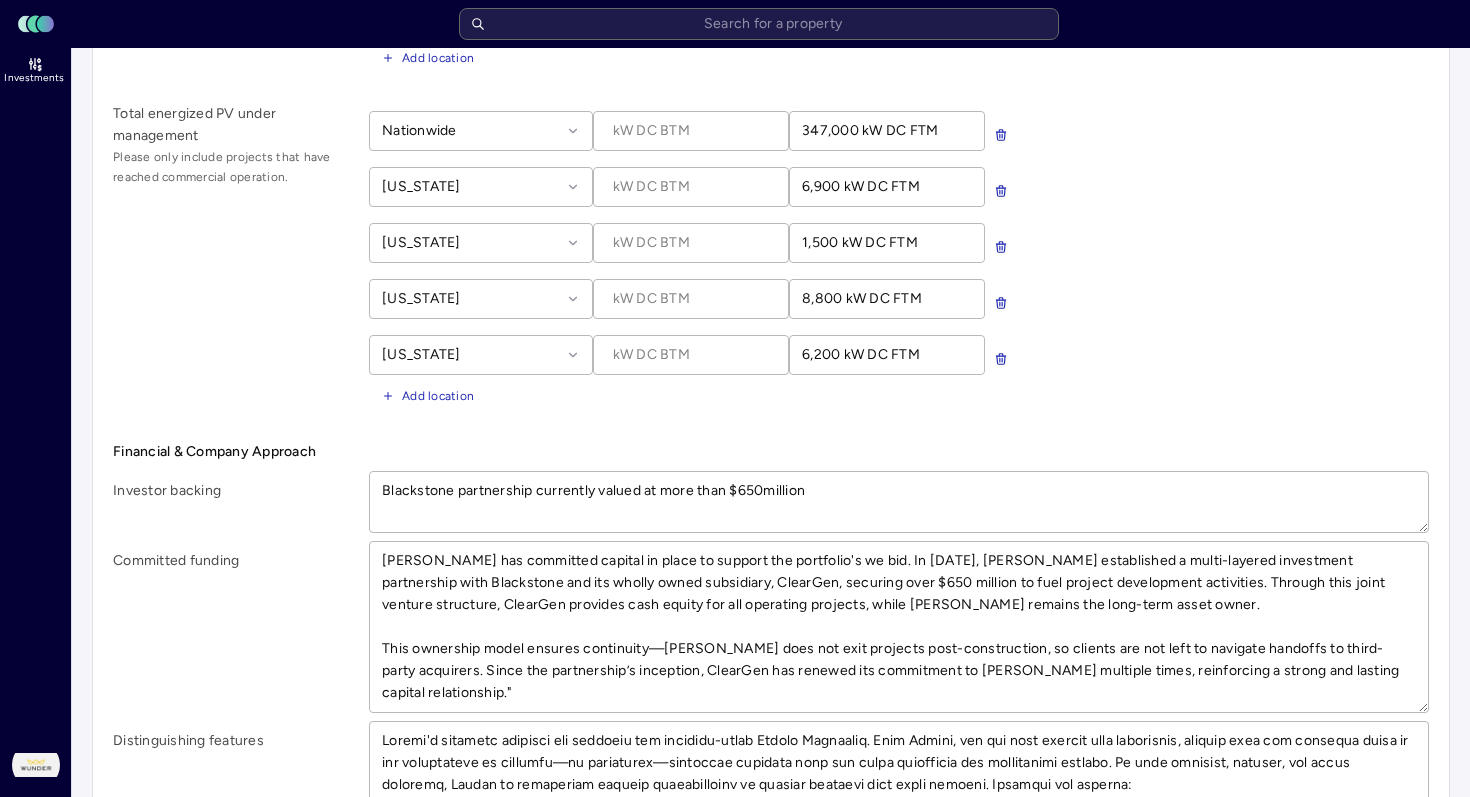 scroll, scrollTop: 1407, scrollLeft: 0, axis: vertical 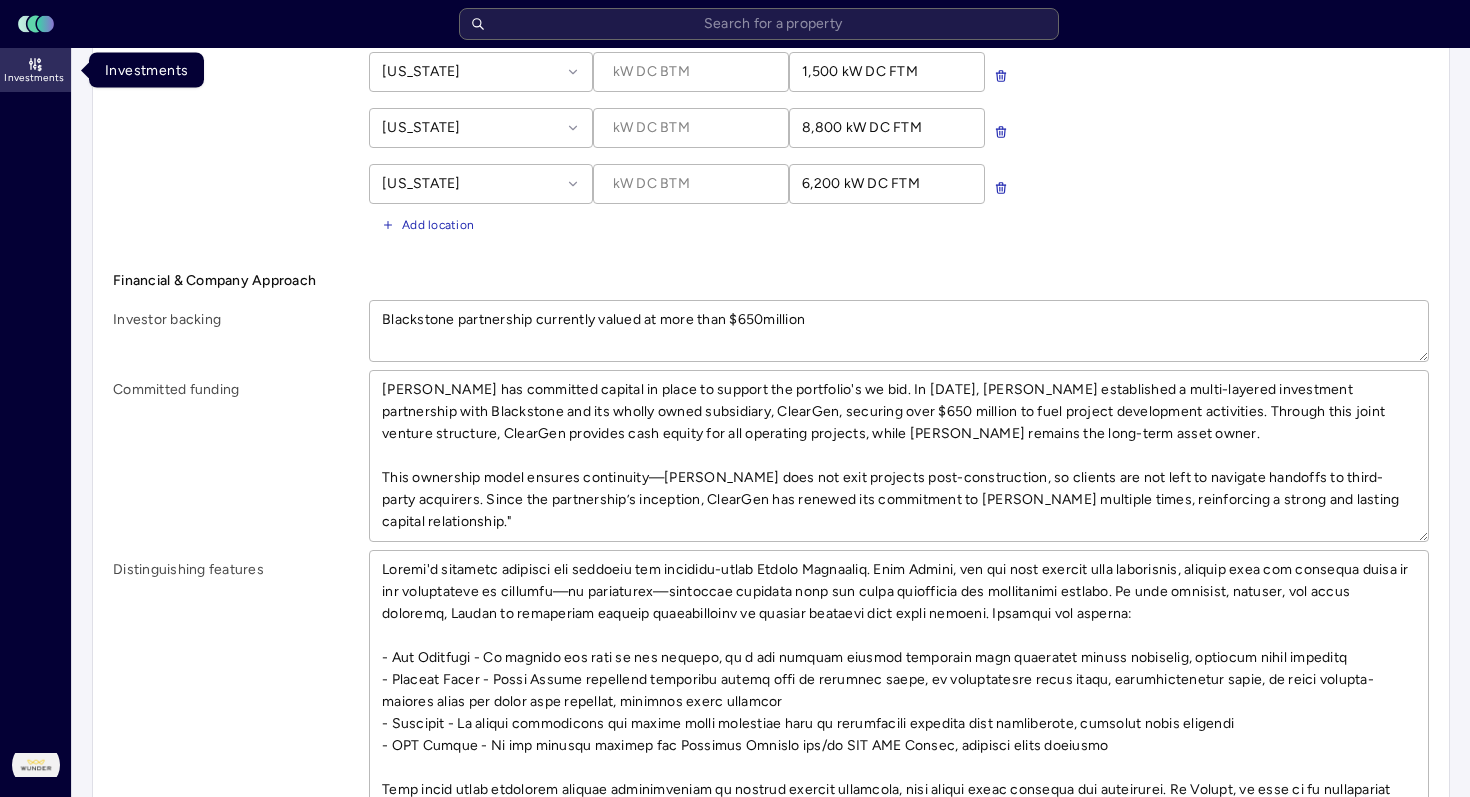 click on "Investments" at bounding box center (34, 78) 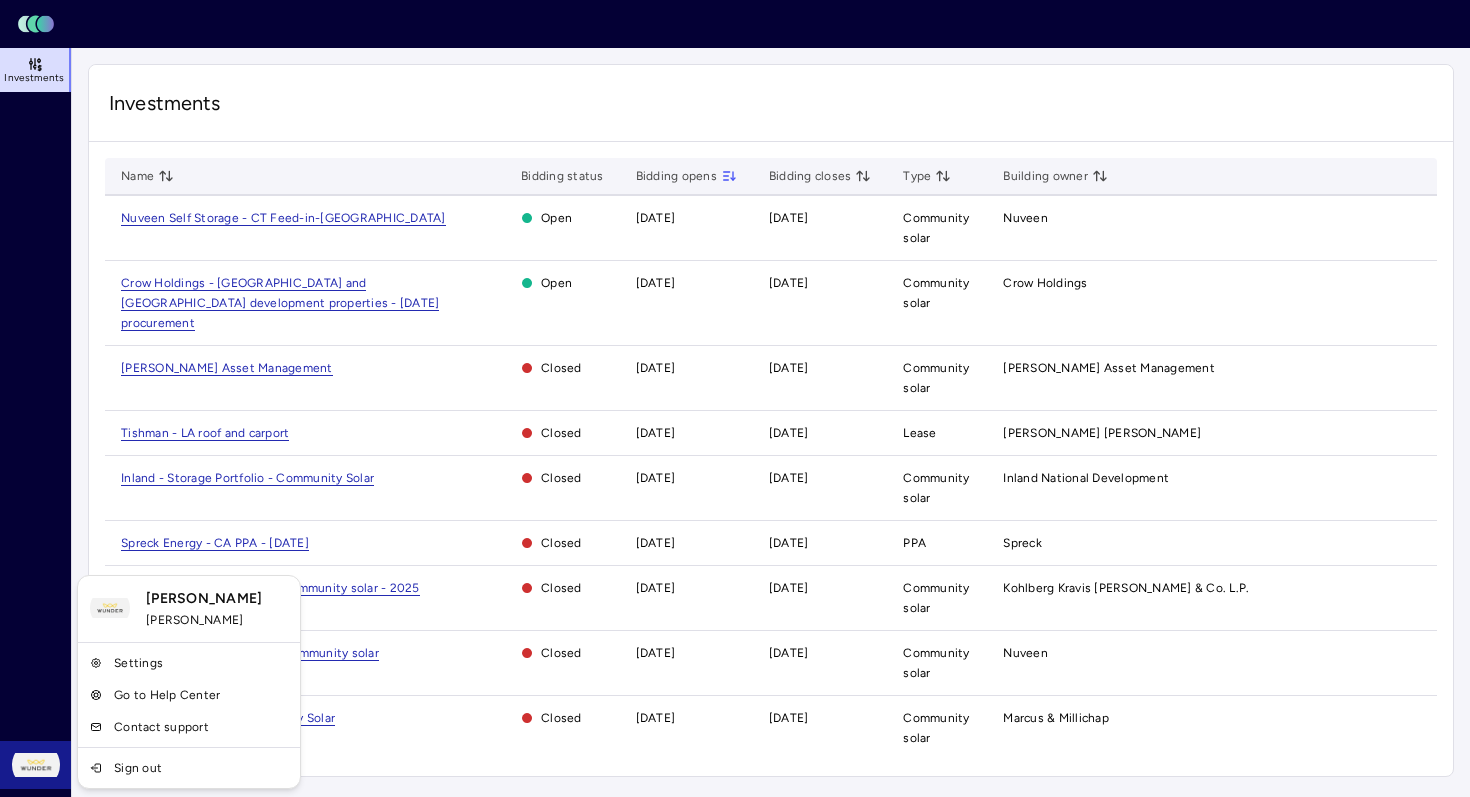 click on "Toggle Sidebar Lumen Energy Logo Investments [PERSON_NAME] Dodge Investments Name Bidding status Bidding opens Bidding closes Type Building owner Nuveen Self Storage - CT Feed-in-[GEOGRAPHIC_DATA] Open [DATE] [DATE] Community solar Nuveen Crow Holdings - [GEOGRAPHIC_DATA] and [GEOGRAPHIC_DATA] development properties - [DATE] procurement Open [DATE] [DATE] Community solar Crow Holdings [PERSON_NAME] Asset Management Closed [DATE] [DATE] Community solar [PERSON_NAME] Asset Management Tishman - LA roof and carport  Closed [DATE] [DATE] Lease Tishman Speyer Inland - Storage Portfolio - Community Solar Closed [DATE] [DATE] Community solar Inland National Development Spreck Energy - [GEOGRAPHIC_DATA] PPA - [DATE] Closed [DATE] [DATE] PPA Spreck KKR - [GEOGRAPHIC_DATA] community solar - 2025 Closed [DATE] [DATE] Community solar Kohlberg Kravis [PERSON_NAME] & Co. L.P.  [GEOGRAPHIC_DATA] - MD - Multifamily - Community solar Closed [DATE] [DATE] Community solar [GEOGRAPHIC_DATA] [STREET_ADDRESS] Community Solar Closed [DATE]" at bounding box center [735, 398] 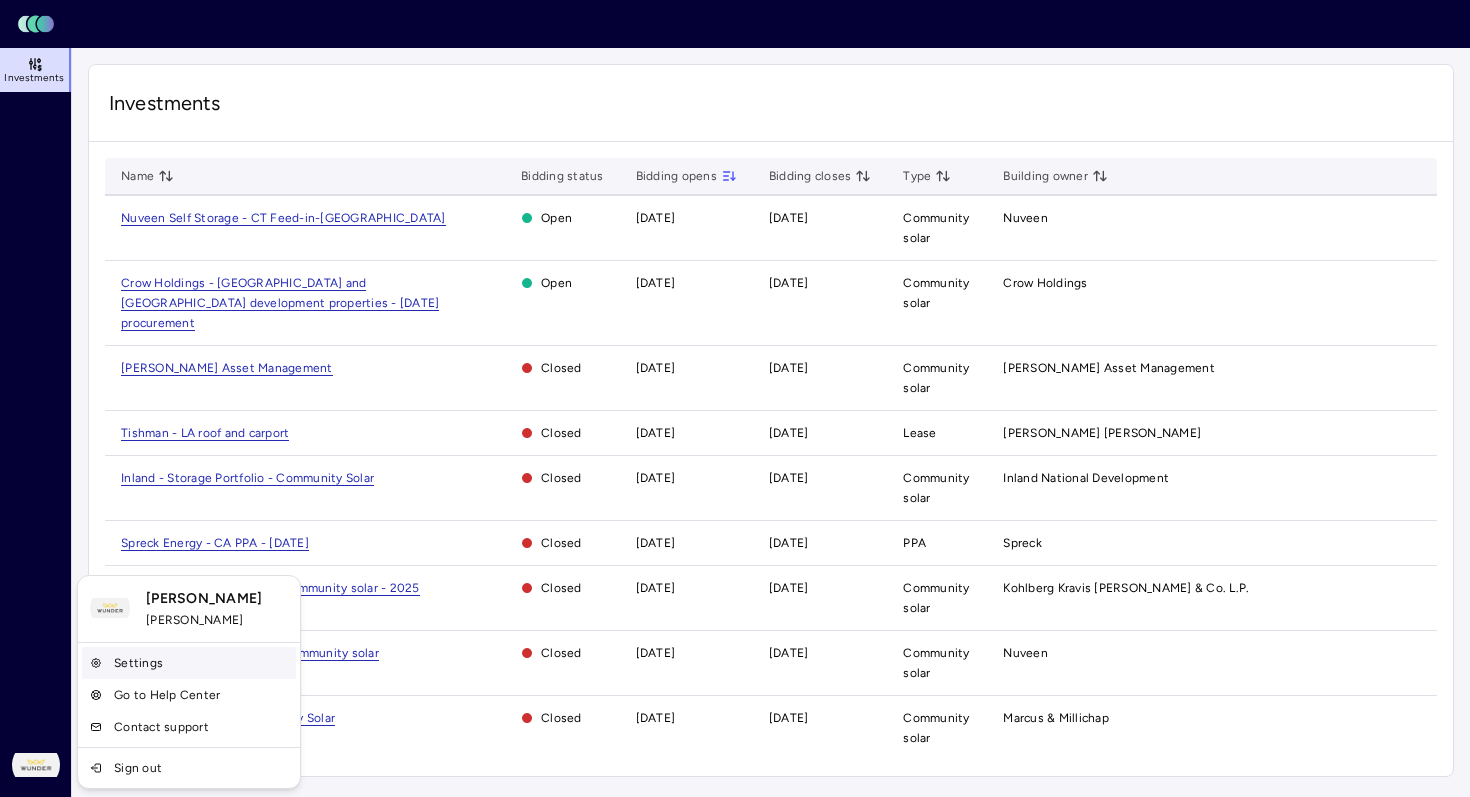 click on "Settings" at bounding box center [189, 663] 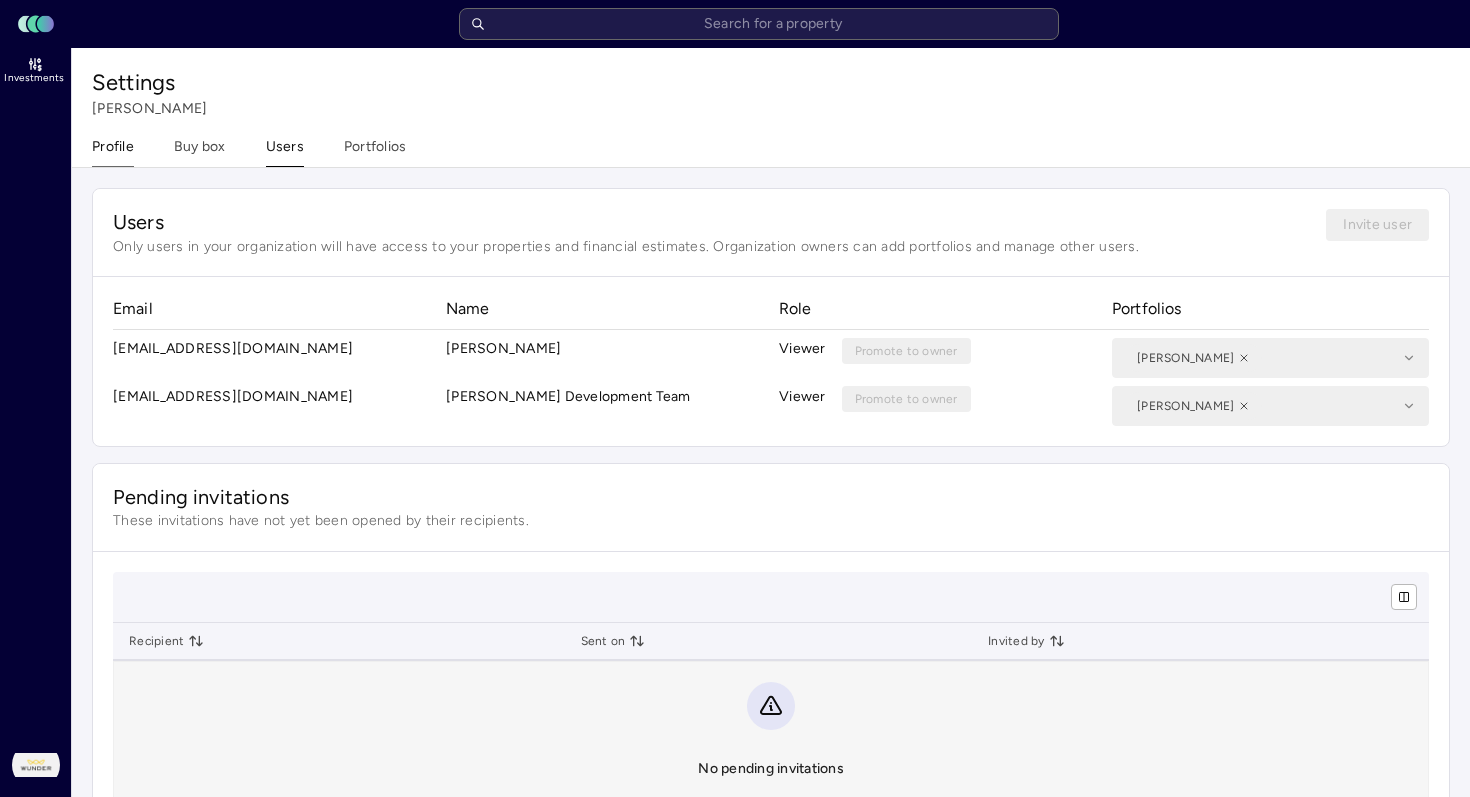 click on "Profile" at bounding box center (113, 151) 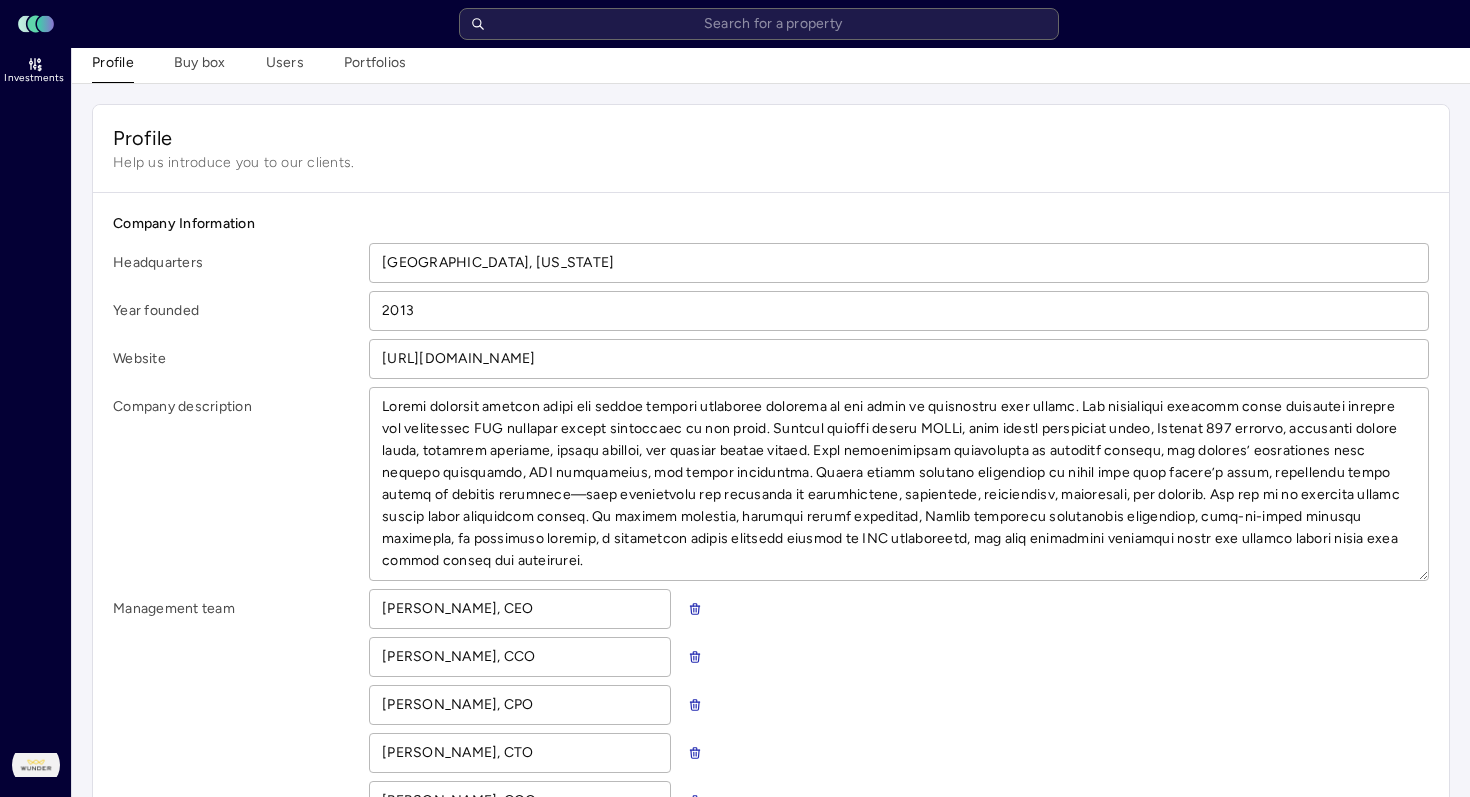 scroll, scrollTop: 115, scrollLeft: 0, axis: vertical 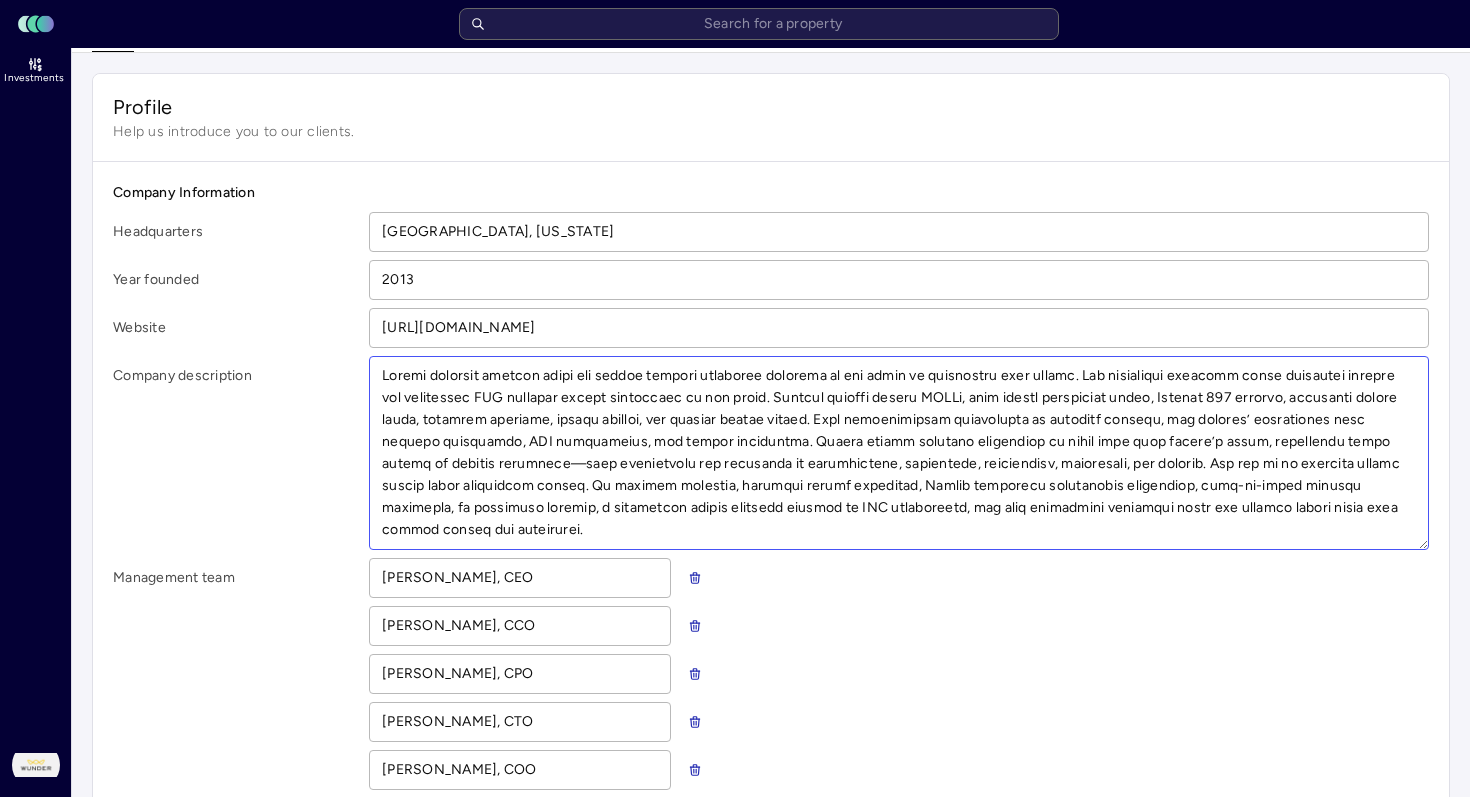 drag, startPoint x: 502, startPoint y: 532, endPoint x: 359, endPoint y: 370, distance: 216.08563 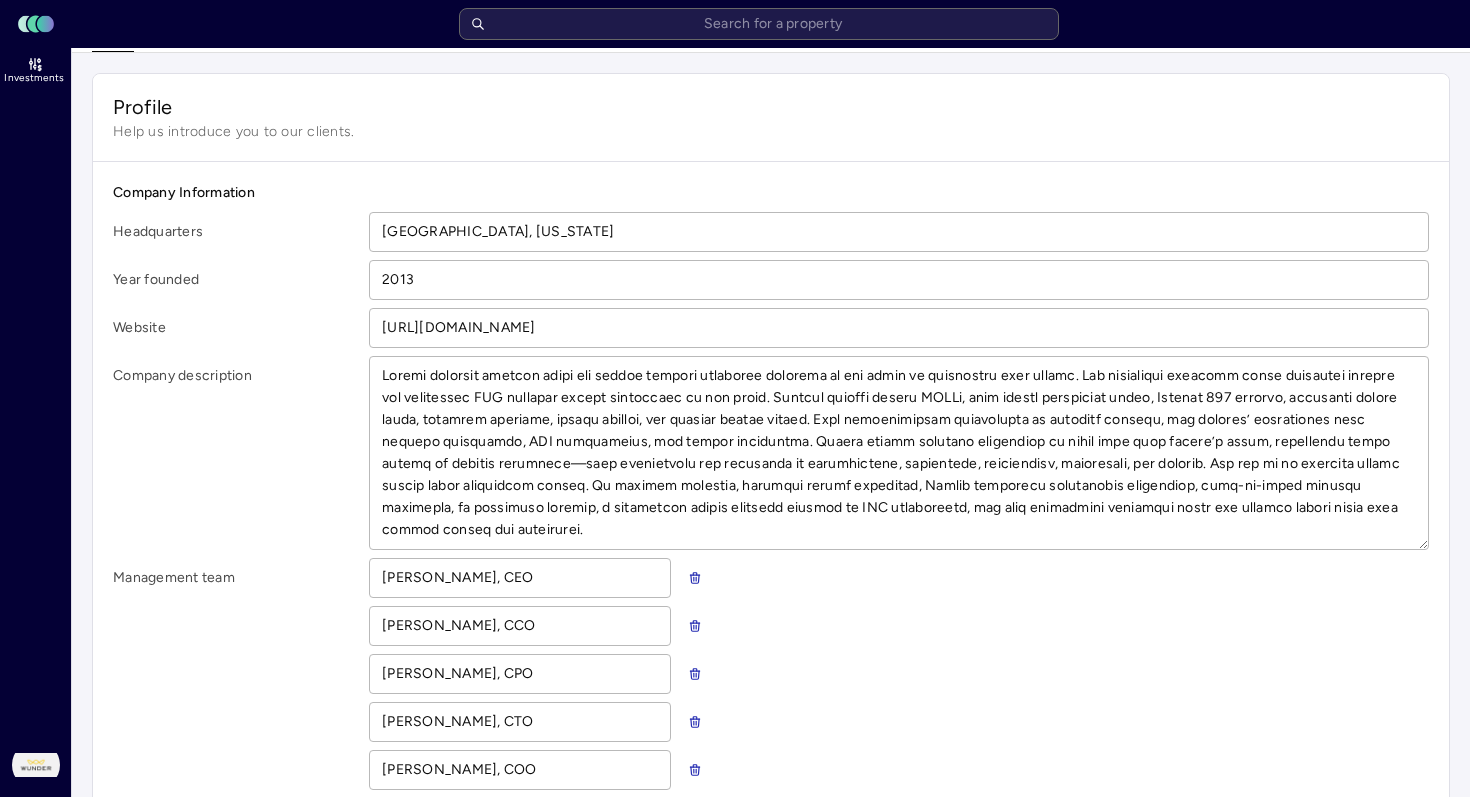 click on "[PERSON_NAME], CPO" at bounding box center (899, 674) 